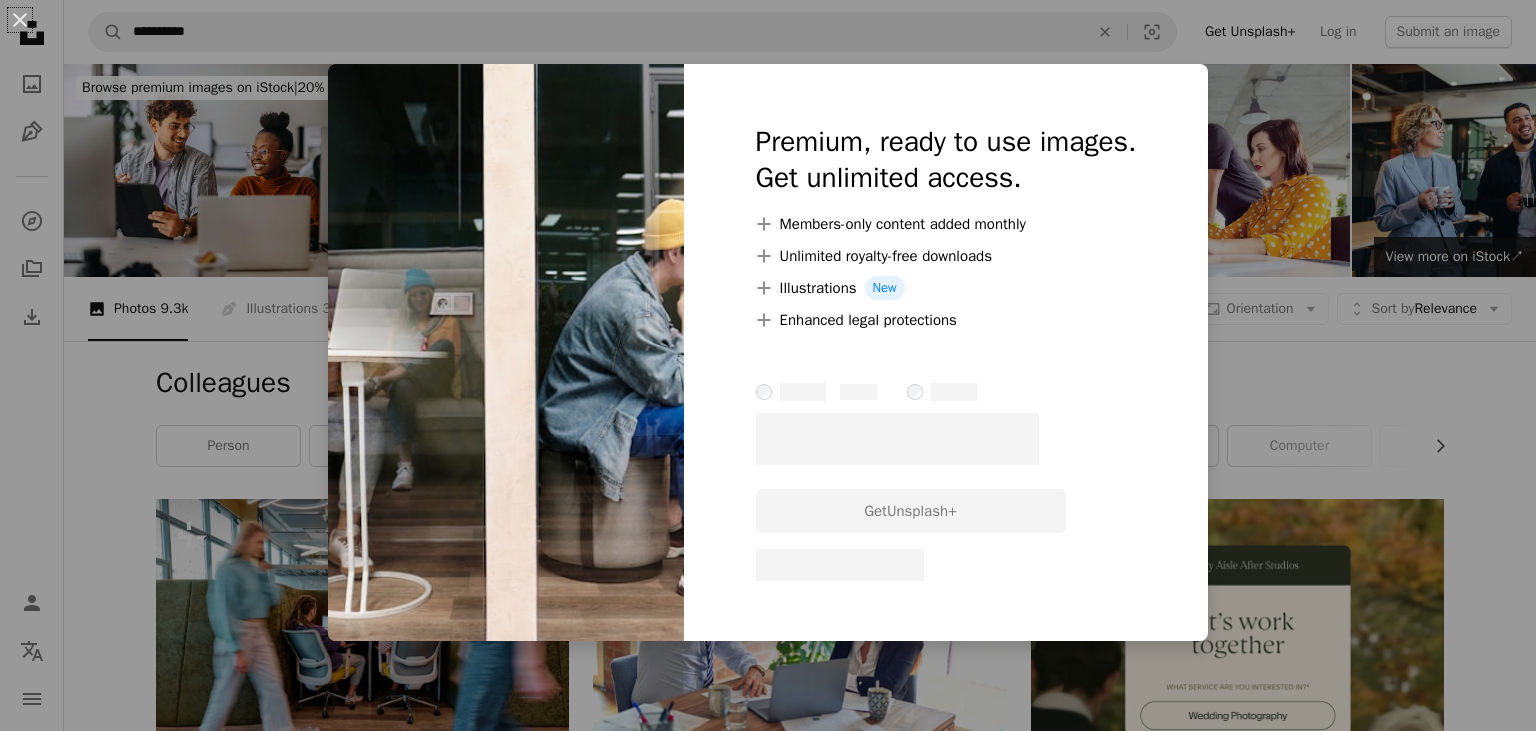 scroll, scrollTop: 3863, scrollLeft: 0, axis: vertical 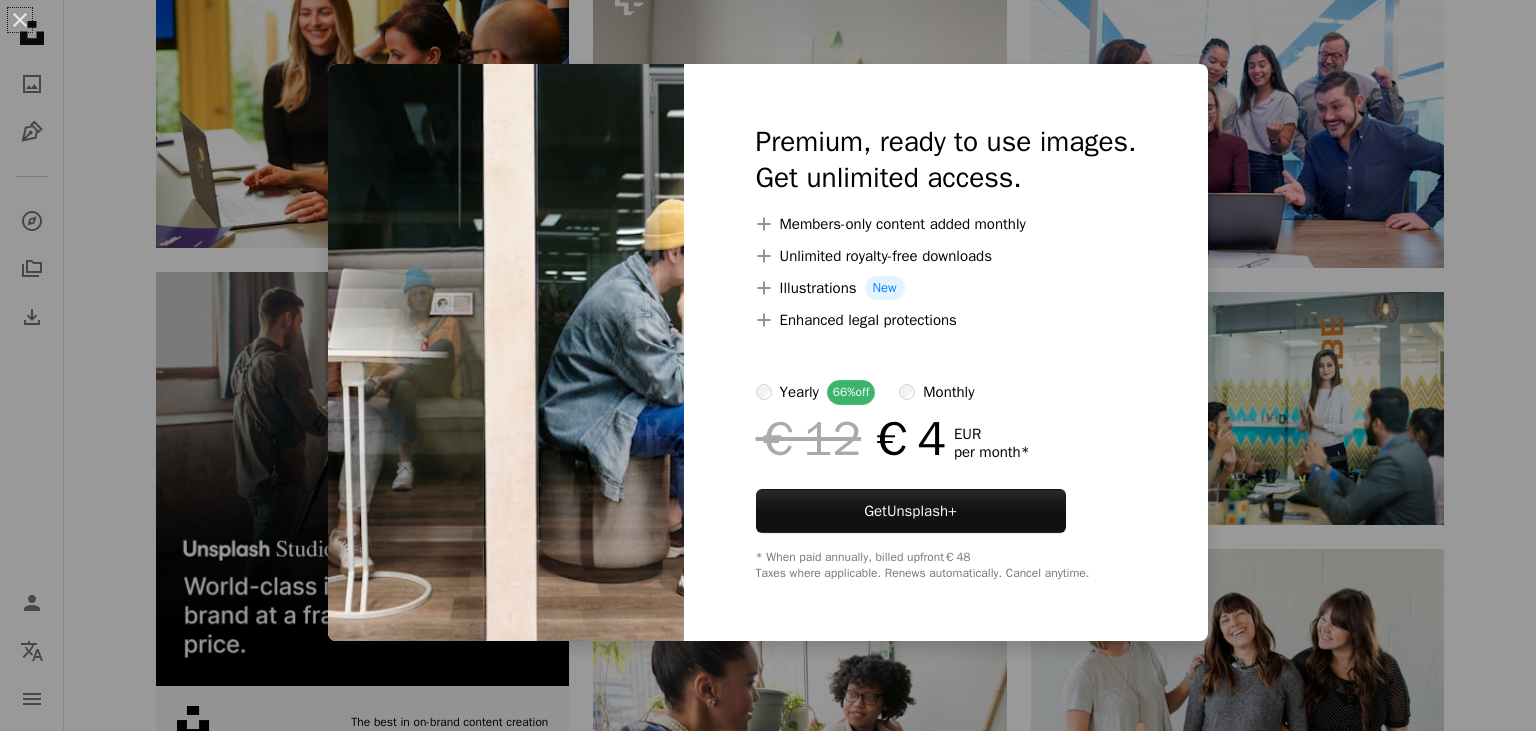 click on "An X shape Premium, ready to use images. Get unlimited access. A plus sign Members-only content added monthly A plus sign Unlimited royalty-free downloads A plus sign Illustrations  New A plus sign Enhanced legal protections yearly 66%  off monthly €12   €4 EUR per month * Get  Unsplash+ * When paid annually, billed upfront  €48 Taxes where applicable. Renews automatically. Cancel anytime." at bounding box center (768, 365) 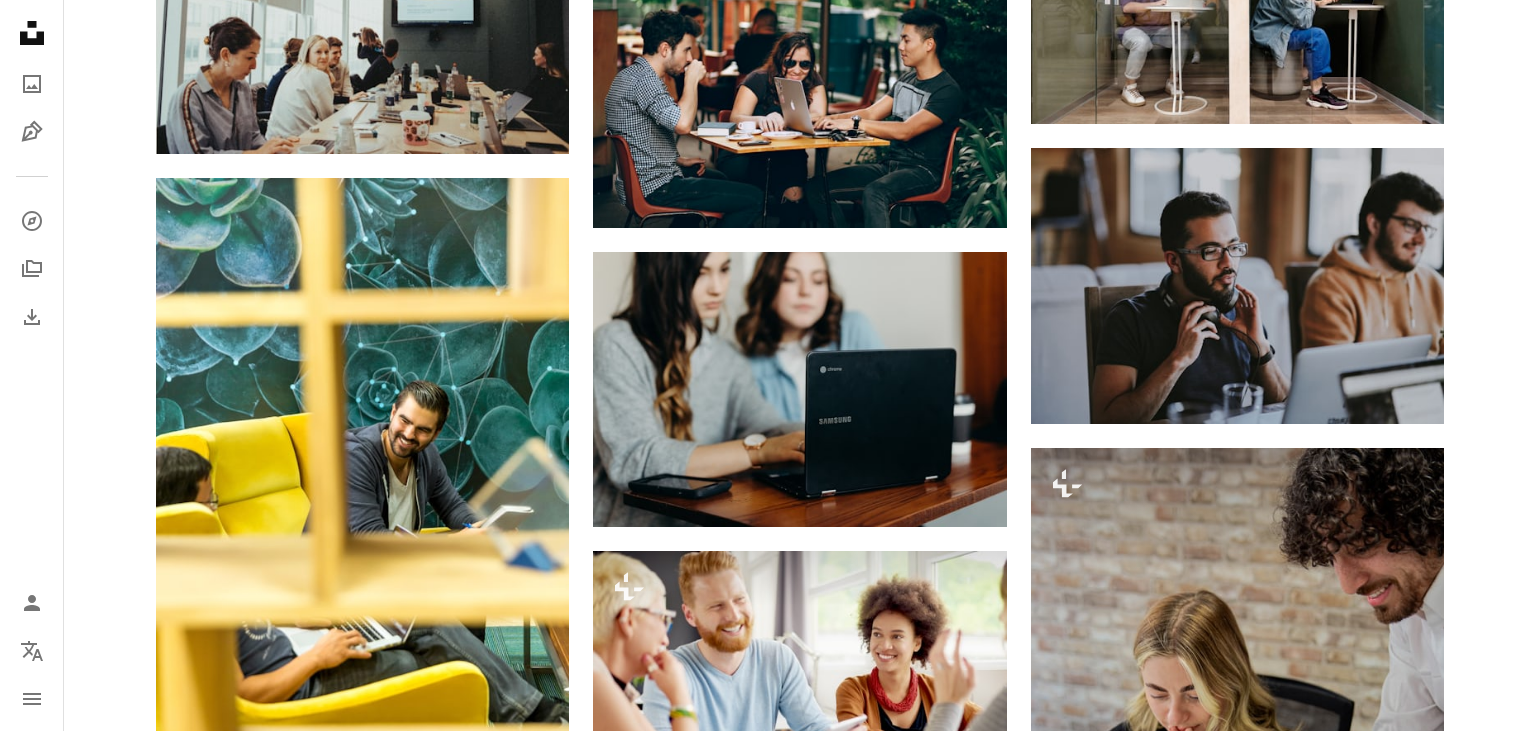 scroll, scrollTop: 5001, scrollLeft: 0, axis: vertical 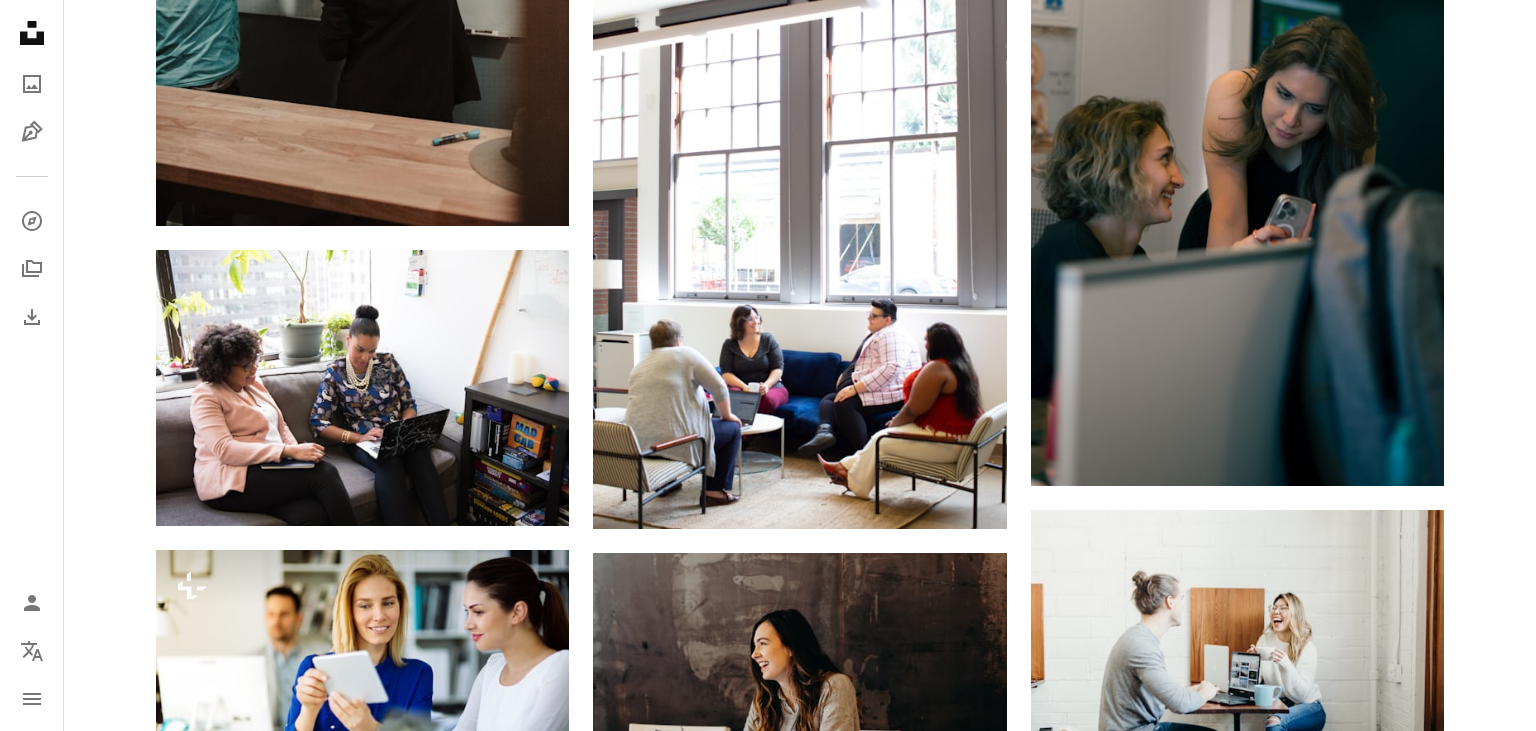 click on "Arrow pointing down" at bounding box center [529, 1092] 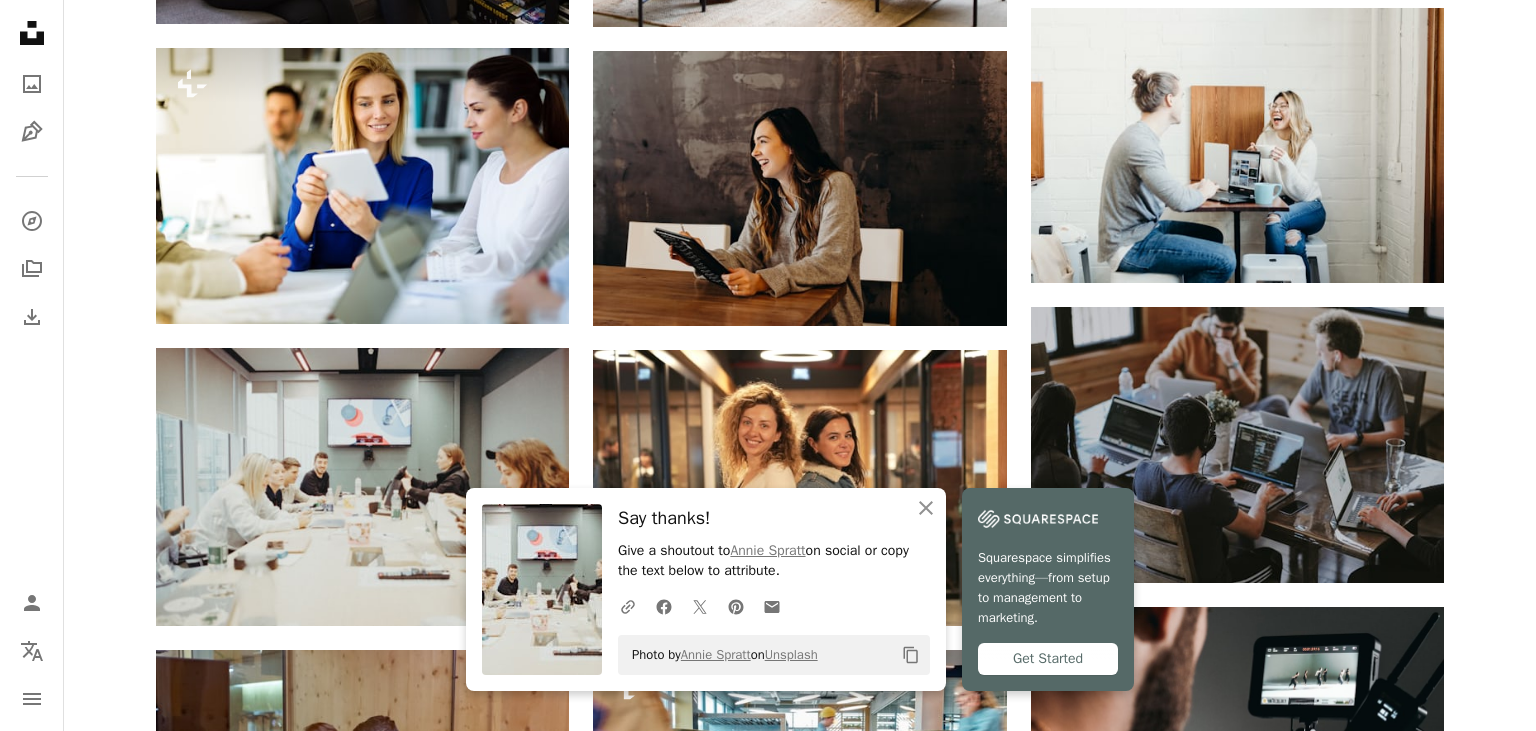 scroll, scrollTop: 7213, scrollLeft: 0, axis: vertical 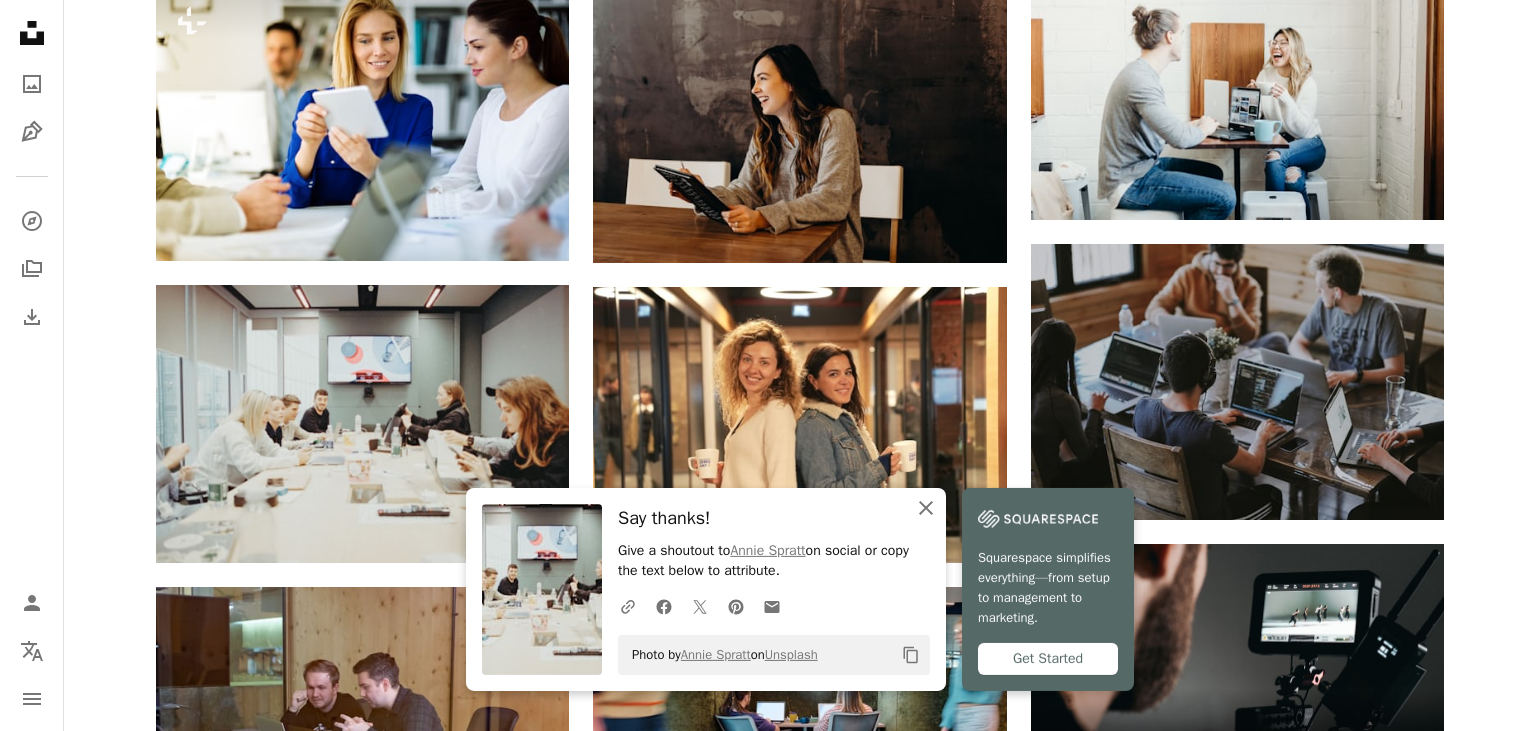 click 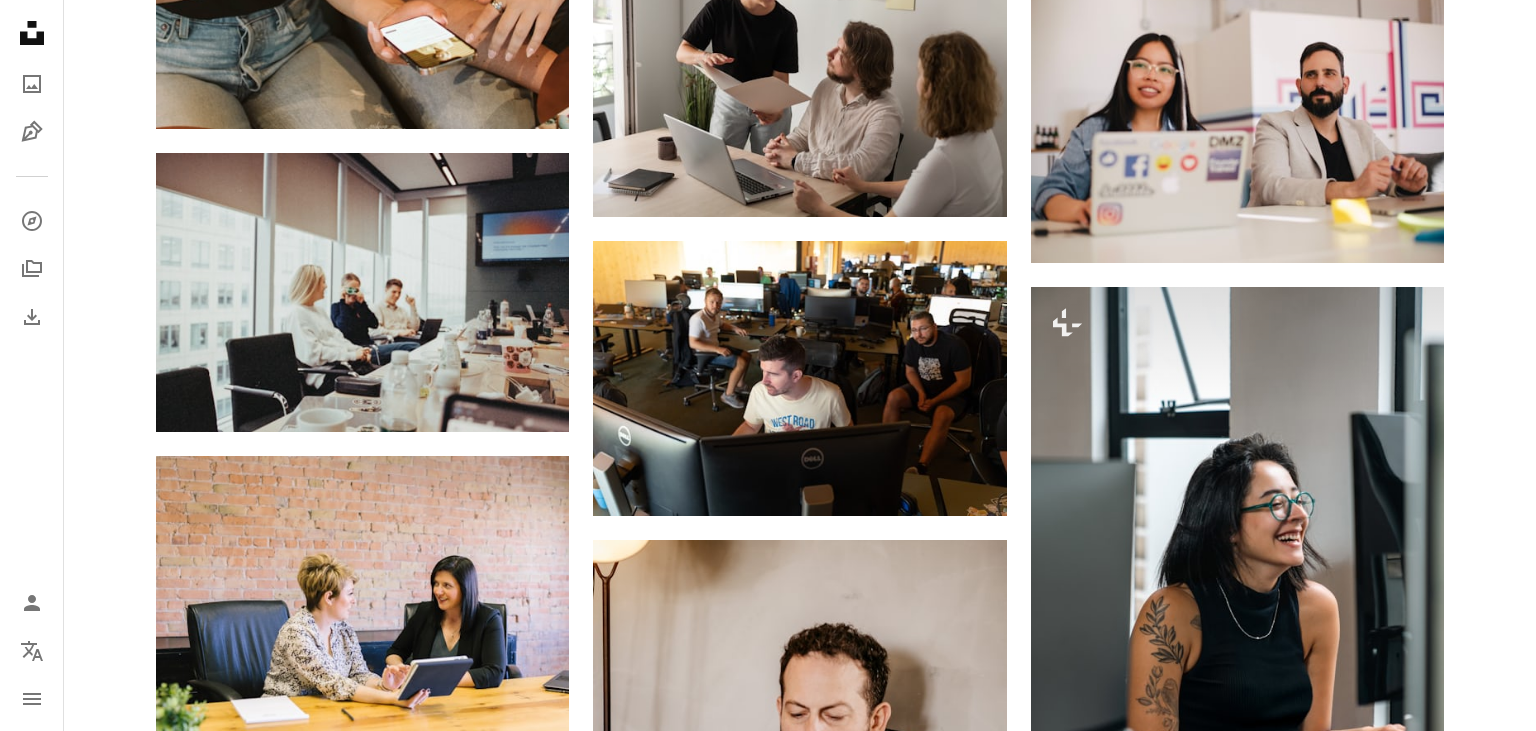 scroll, scrollTop: 11324, scrollLeft: 0, axis: vertical 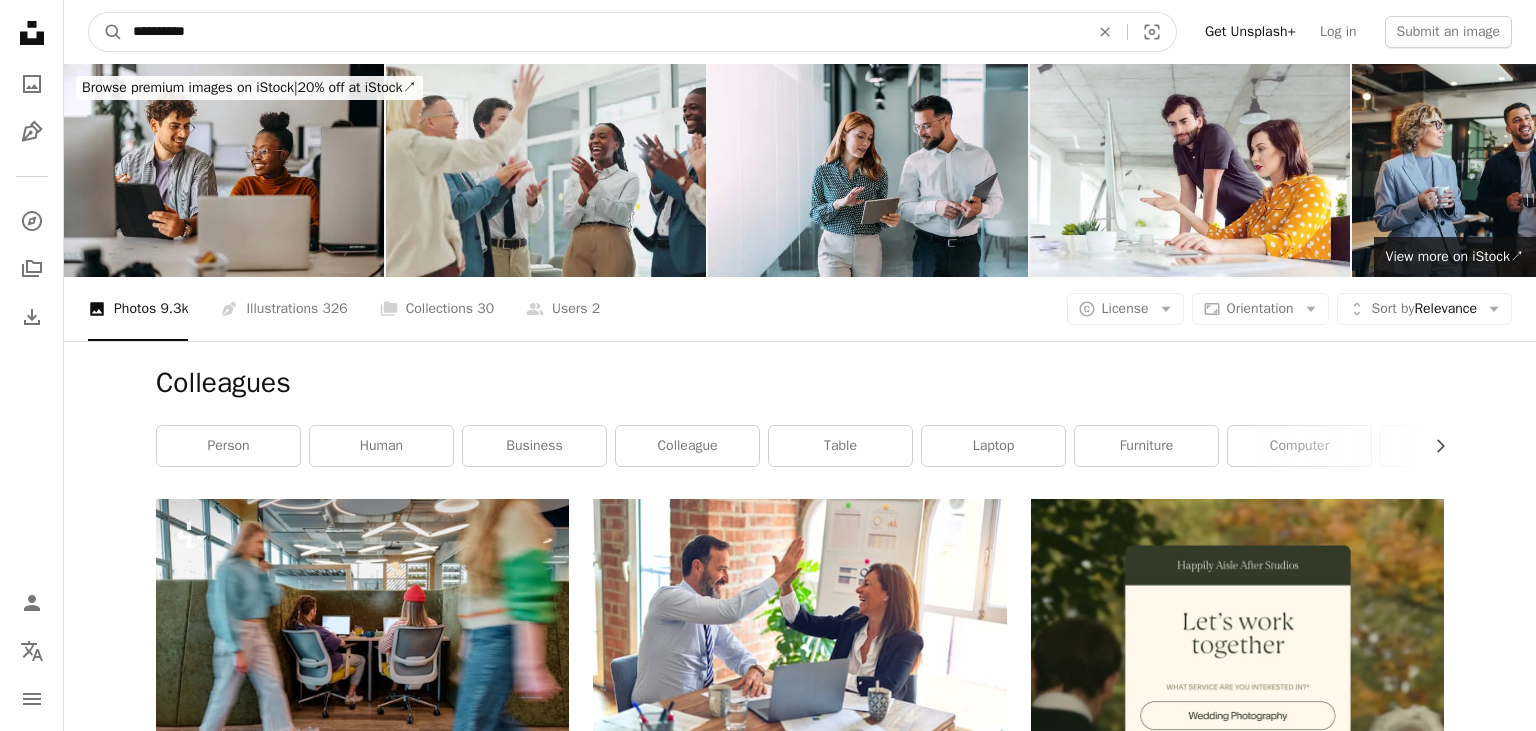 click on "**********" at bounding box center (603, 32) 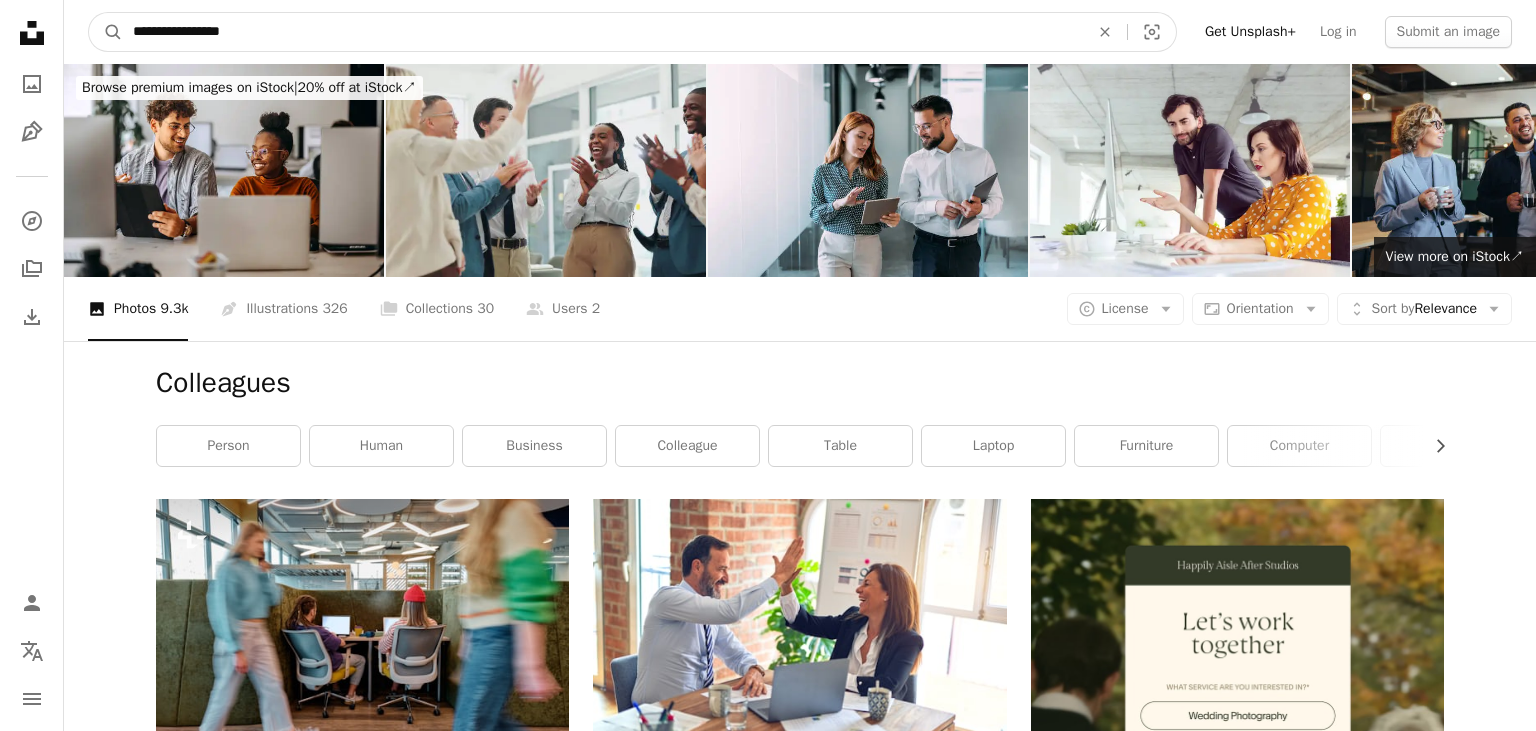 type on "**********" 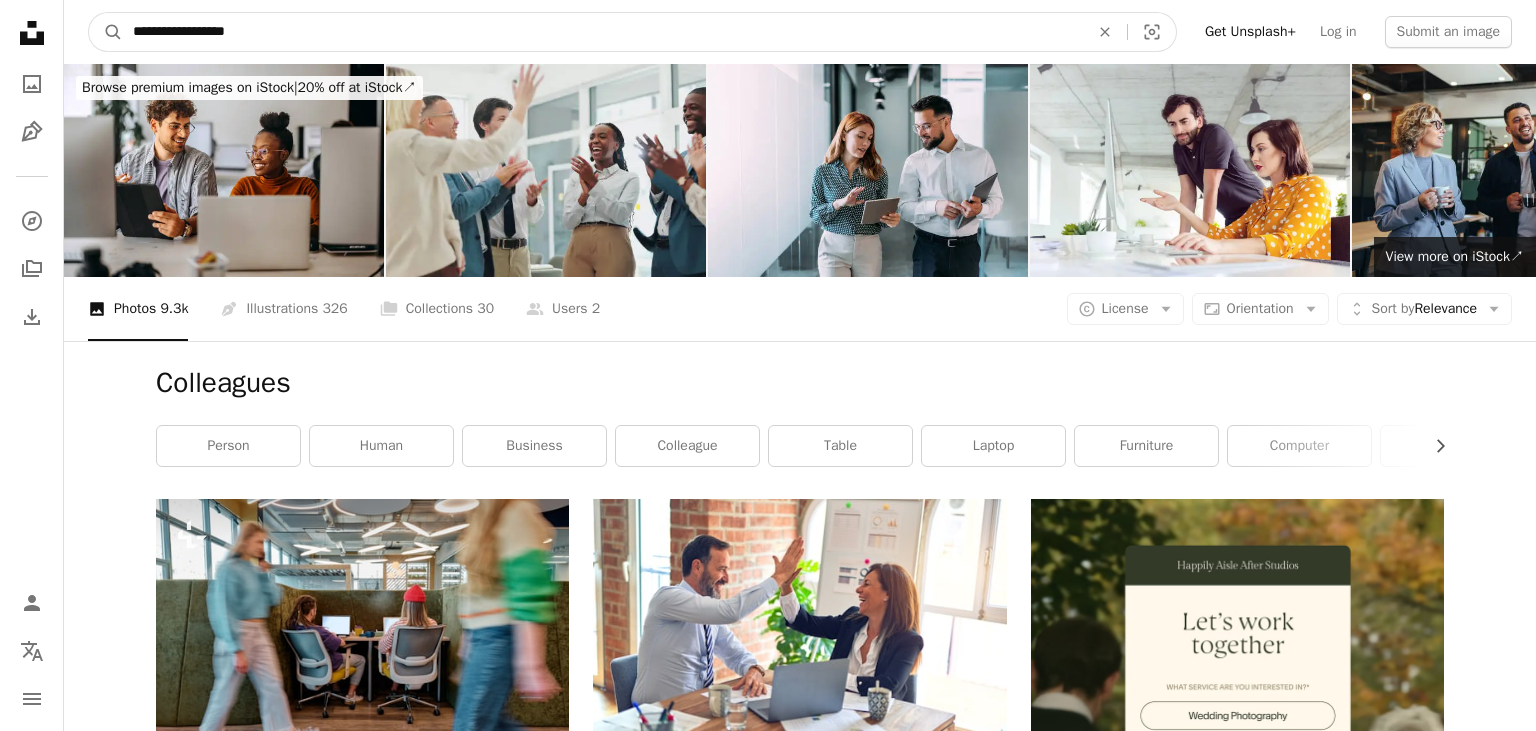click on "A magnifying glass" at bounding box center [106, 32] 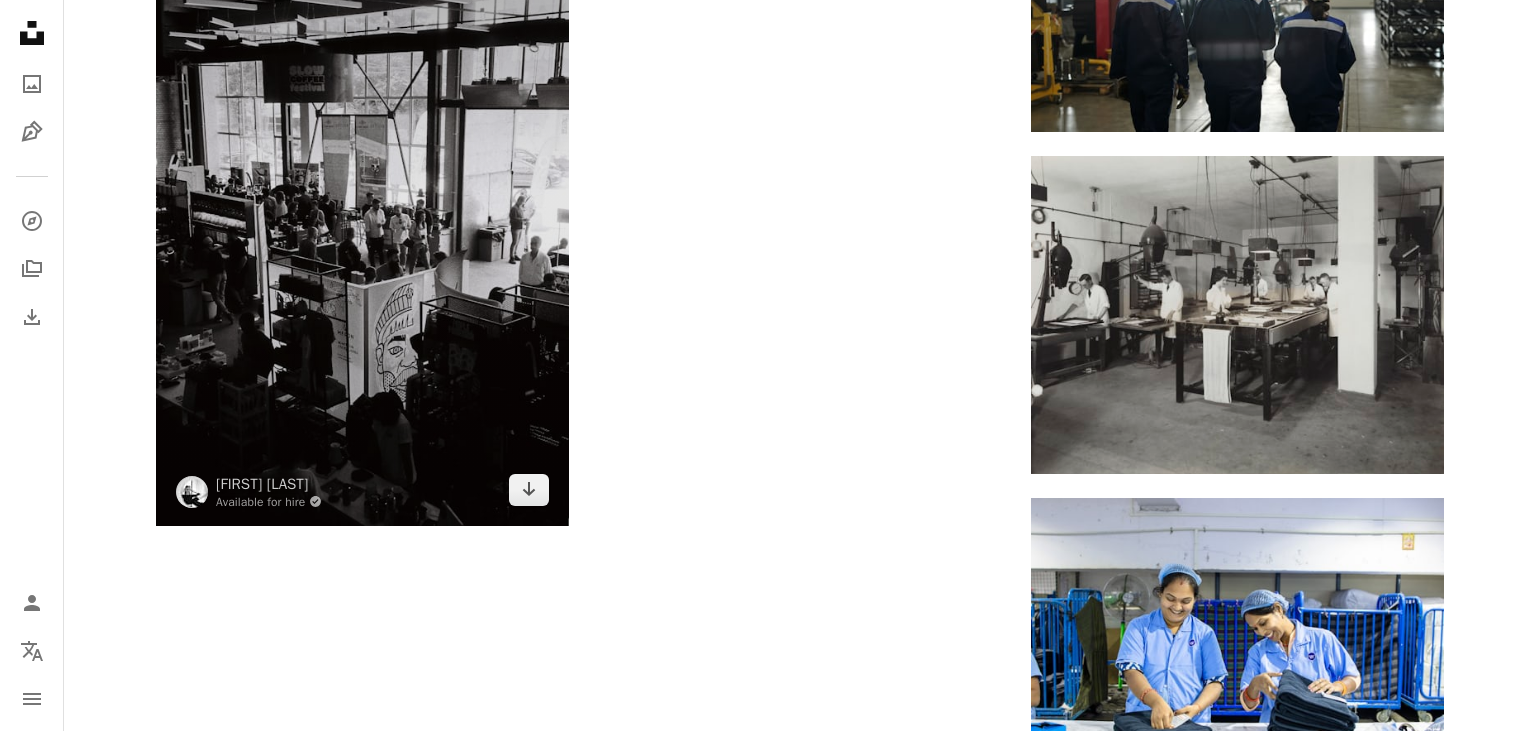 scroll, scrollTop: 2679, scrollLeft: 0, axis: vertical 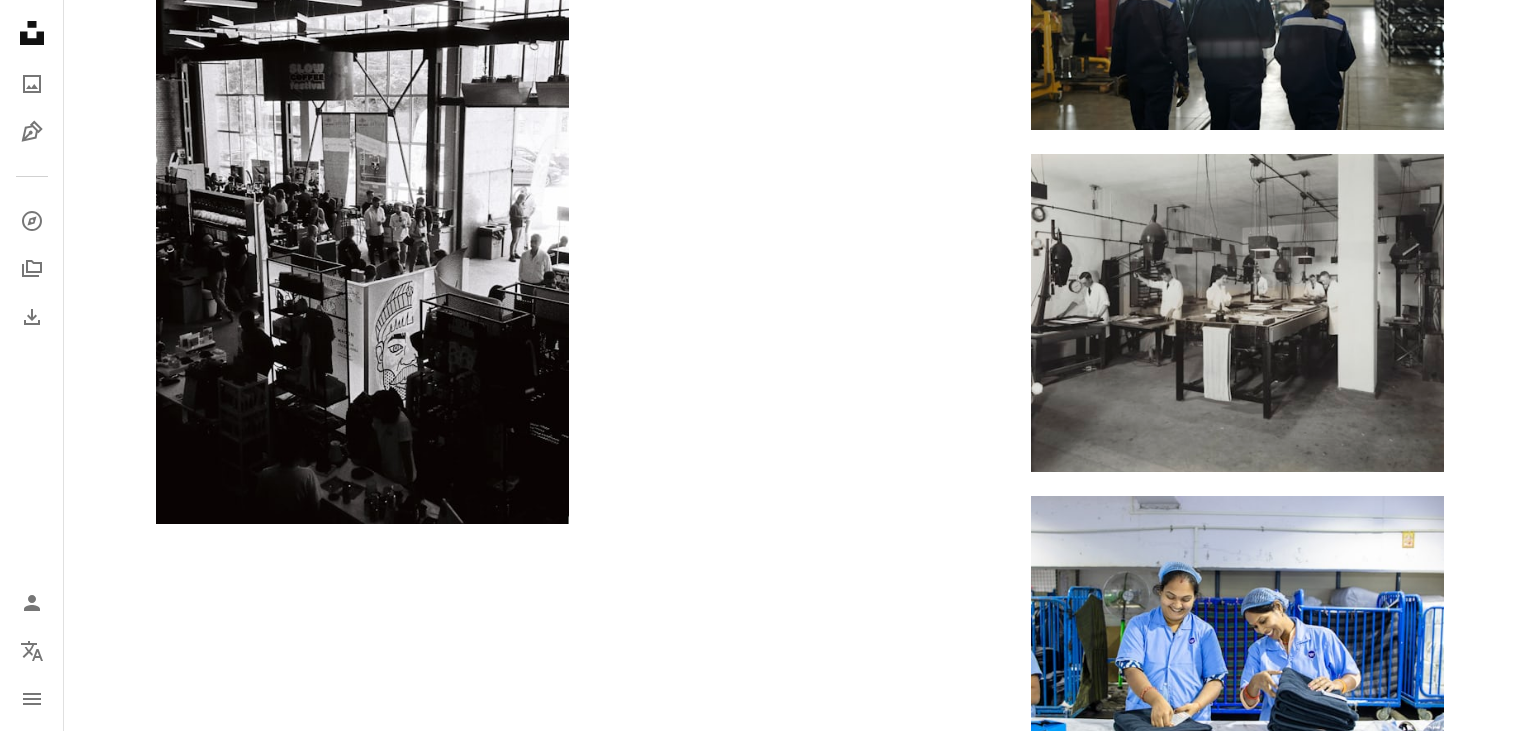 click on "Load more" at bounding box center [800, 851] 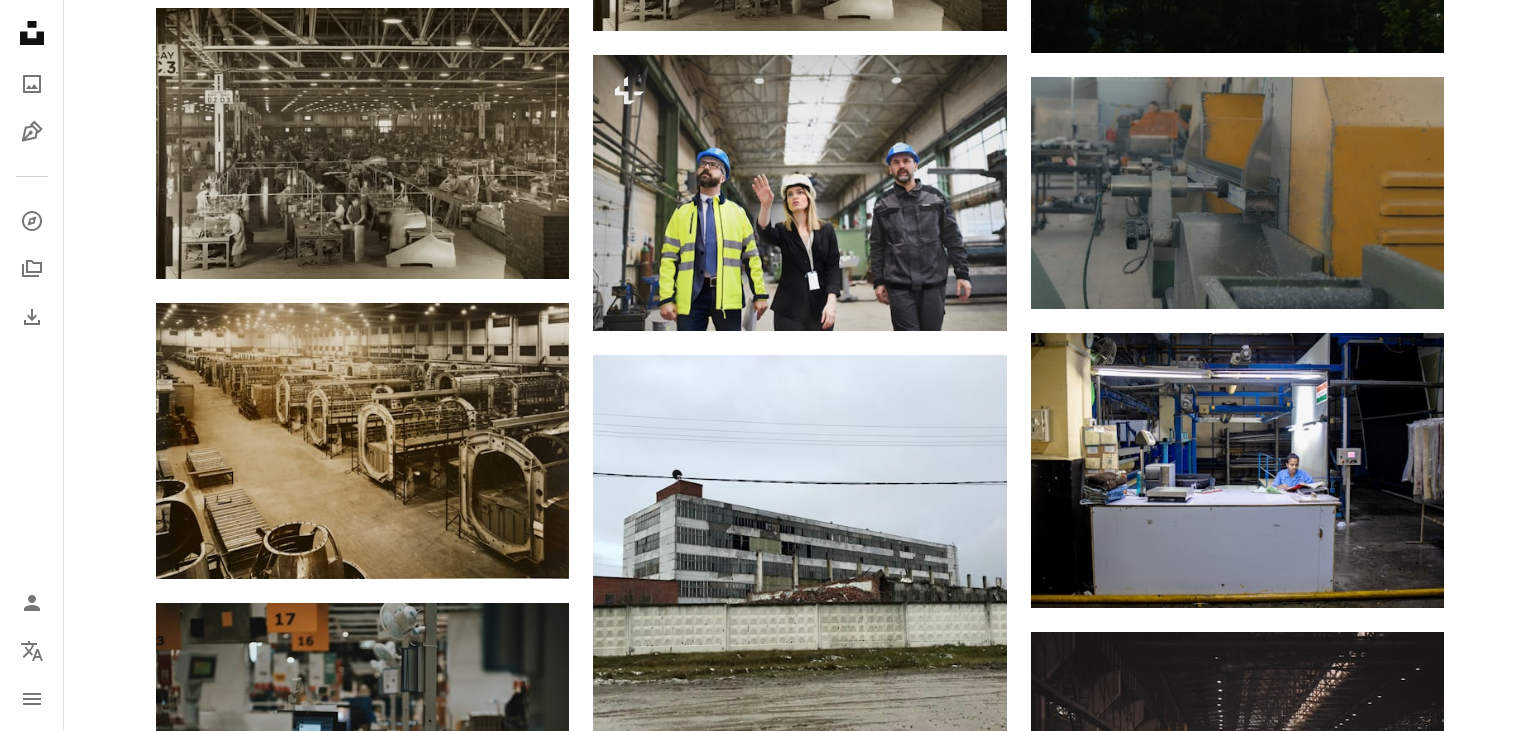 scroll, scrollTop: 13838, scrollLeft: 0, axis: vertical 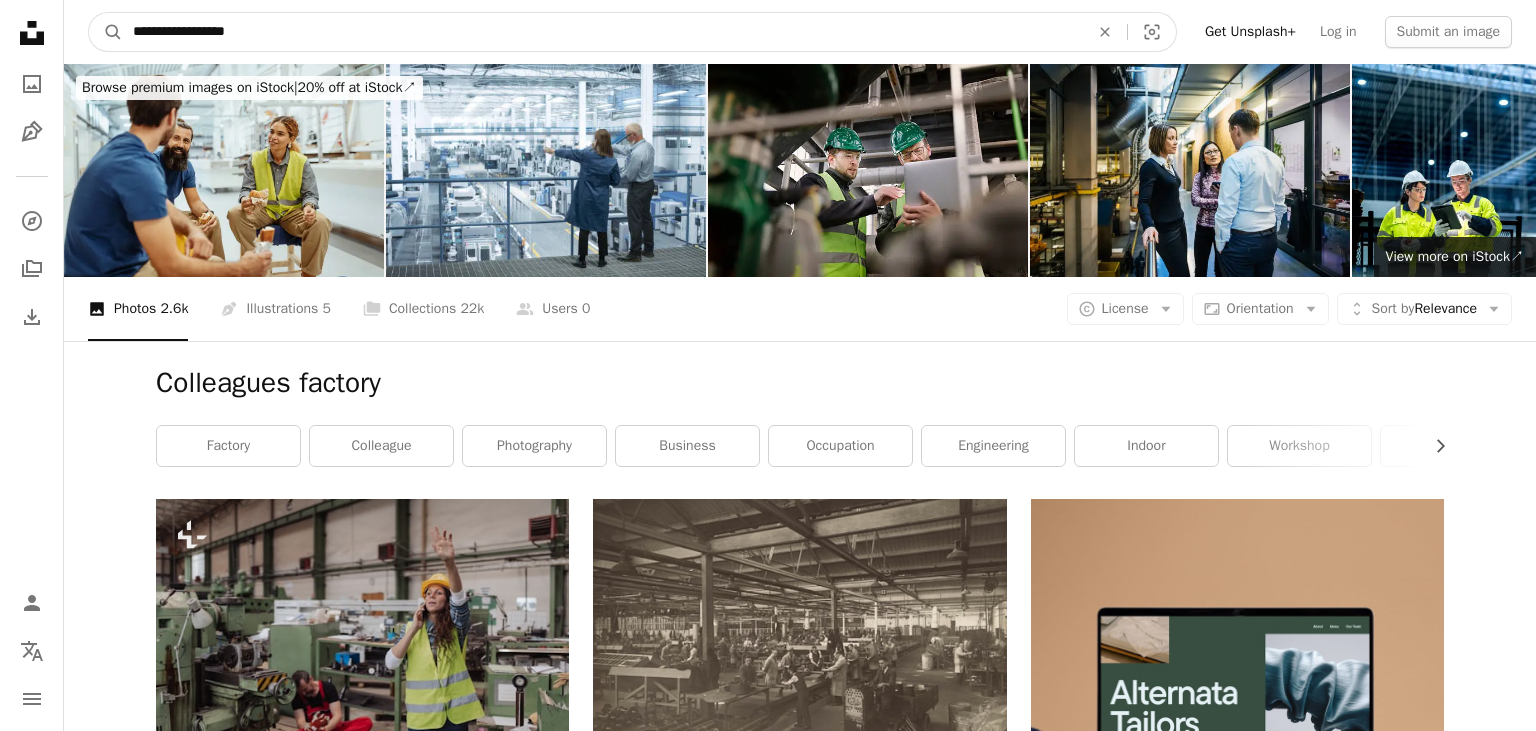 drag, startPoint x: 277, startPoint y: 34, endPoint x: 0, endPoint y: 11, distance: 277.95325 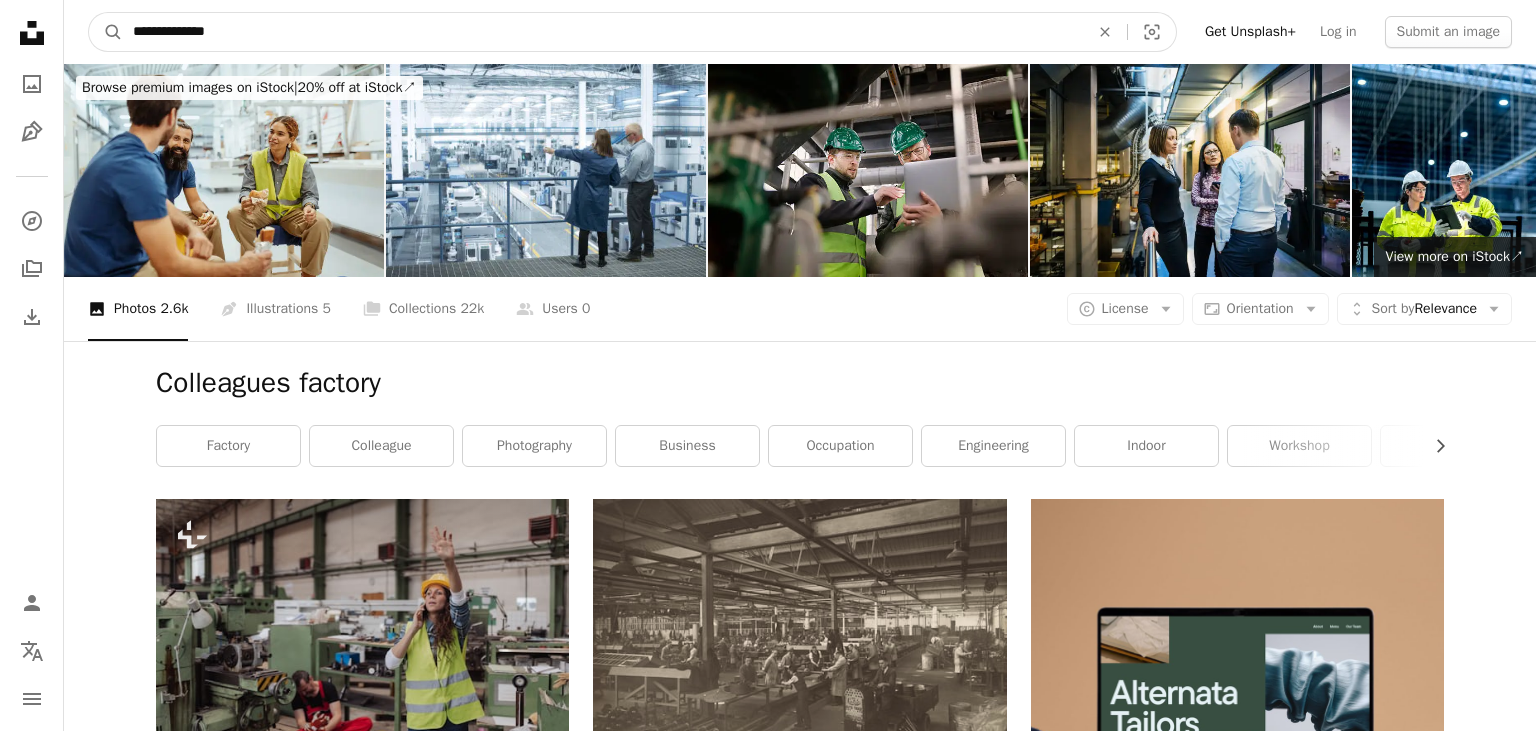 type on "**********" 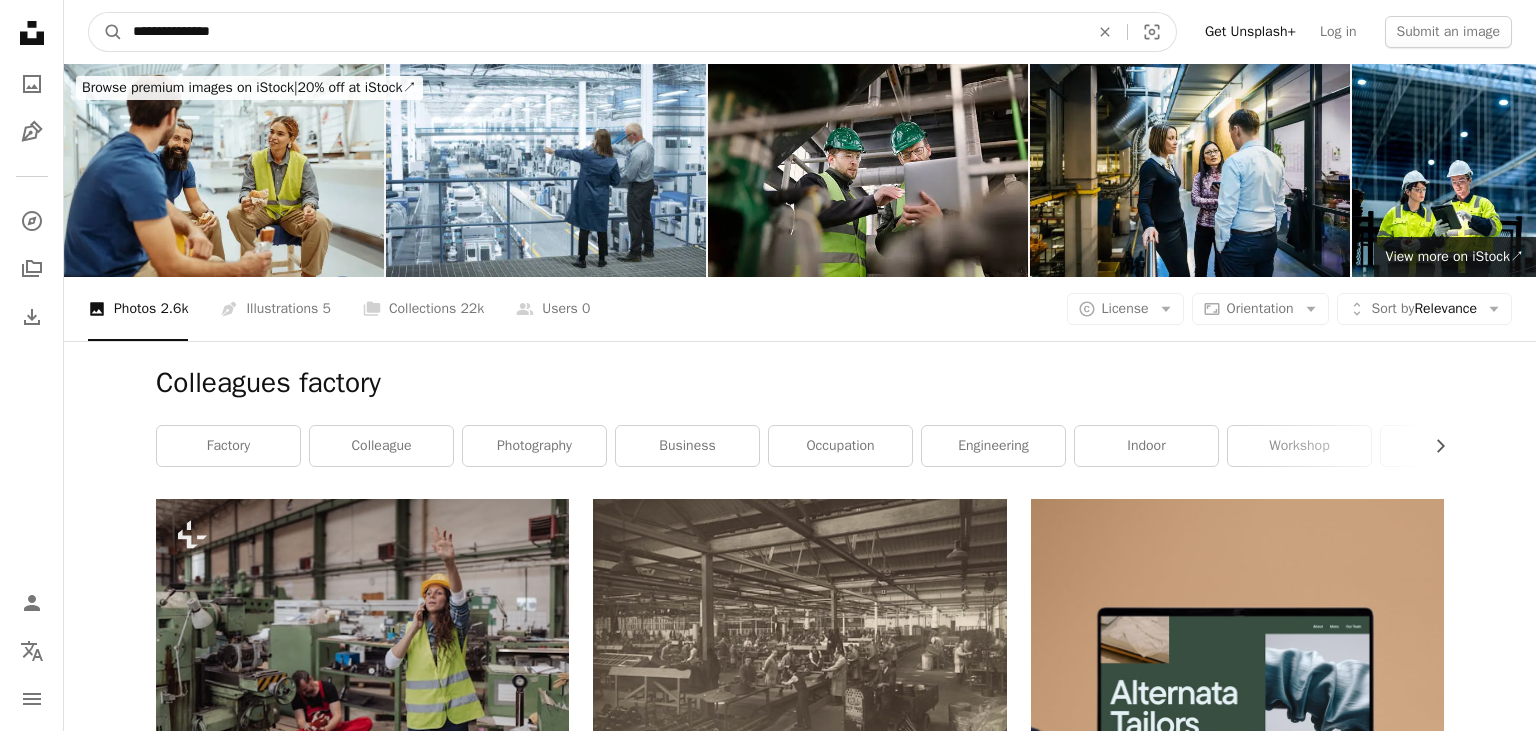 click on "A magnifying glass" at bounding box center [106, 32] 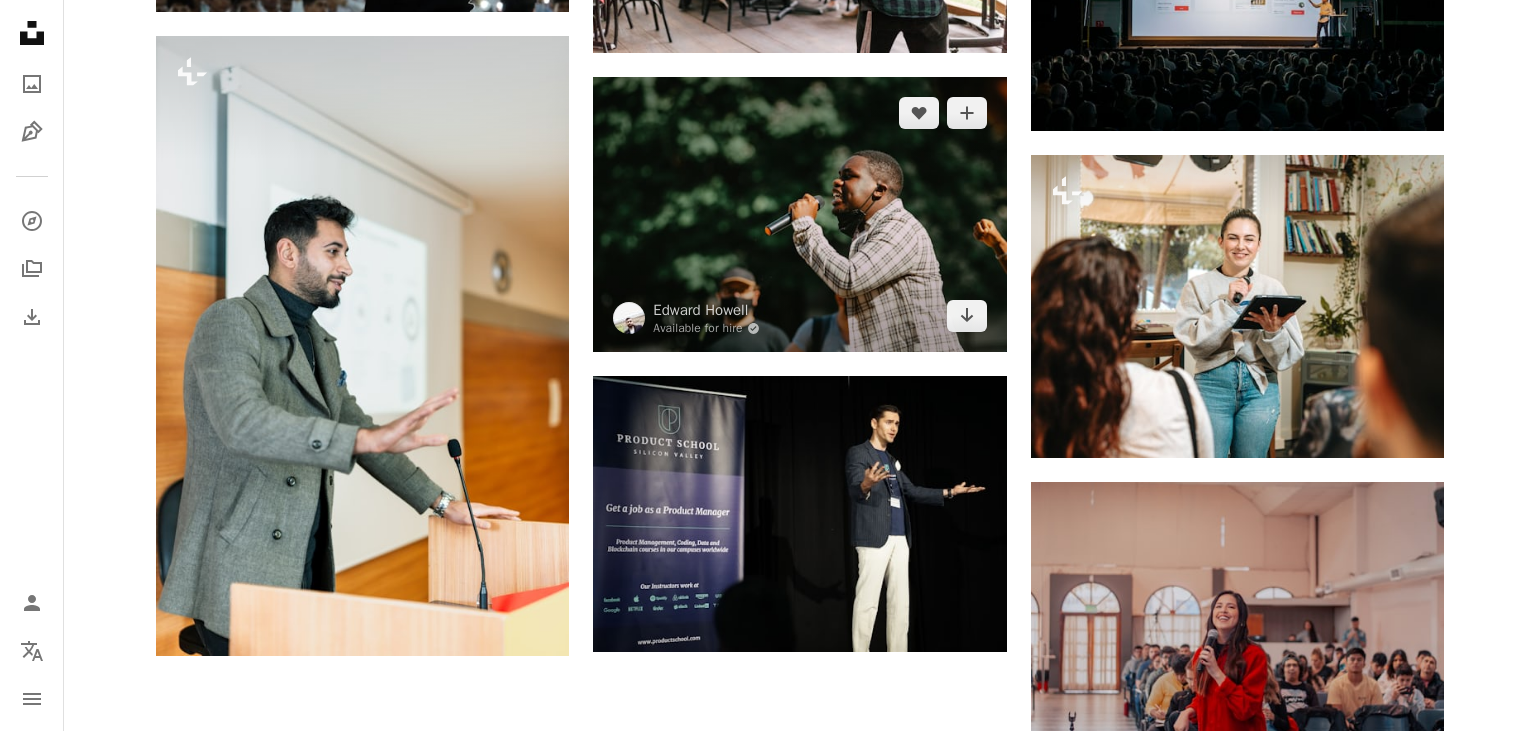scroll, scrollTop: 2378, scrollLeft: 0, axis: vertical 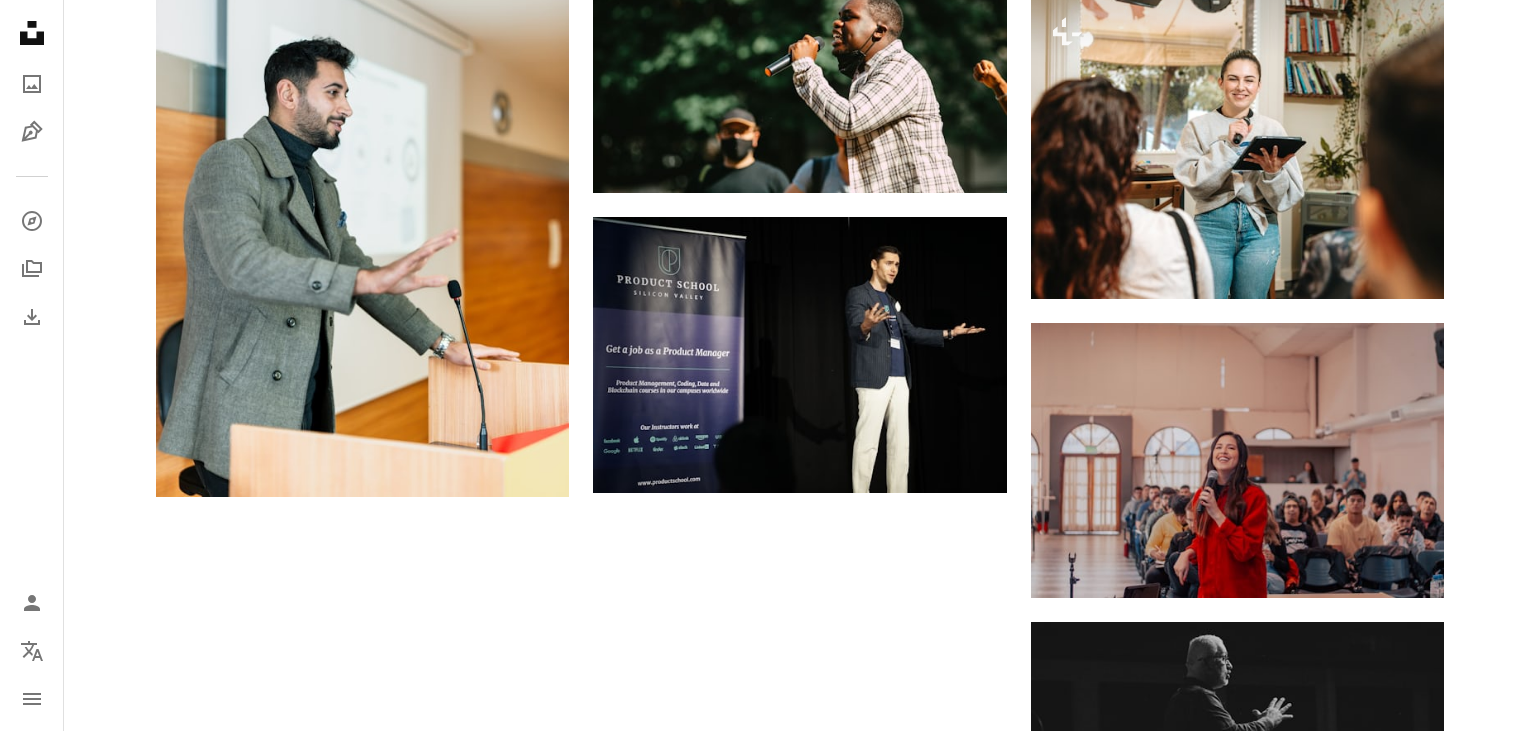 click on "Load more" at bounding box center [800, 934] 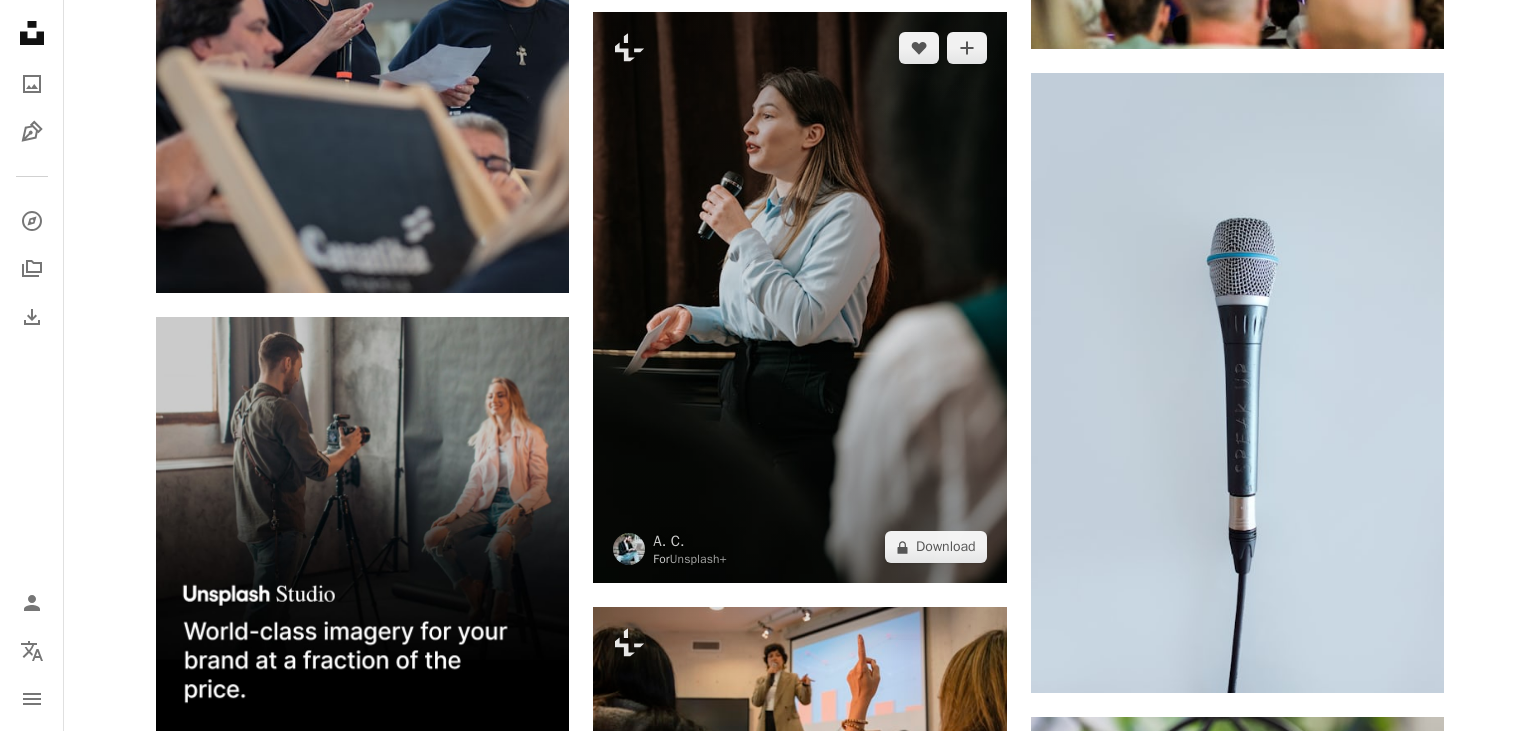 scroll, scrollTop: 4090, scrollLeft: 0, axis: vertical 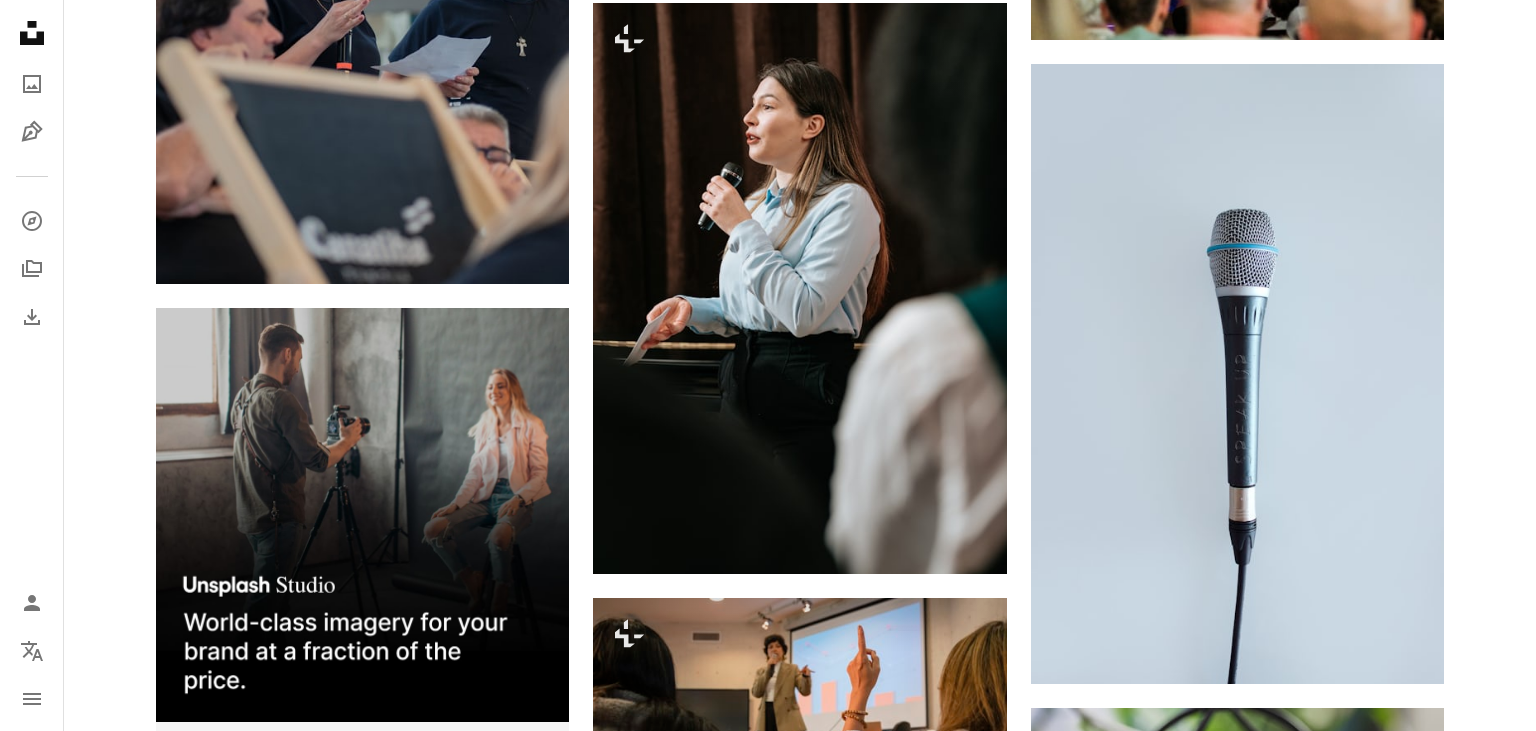 click on "Arrow pointing down" 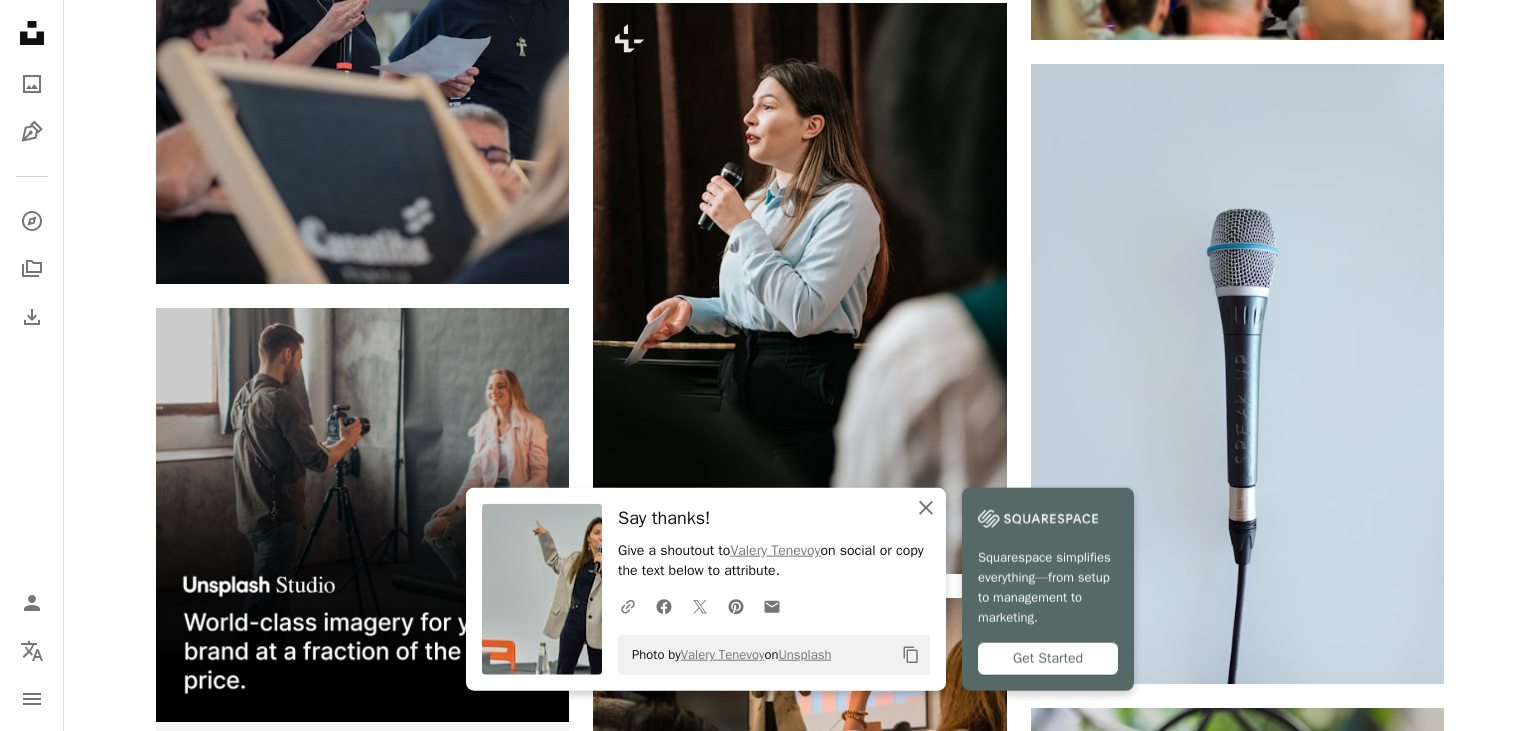 click 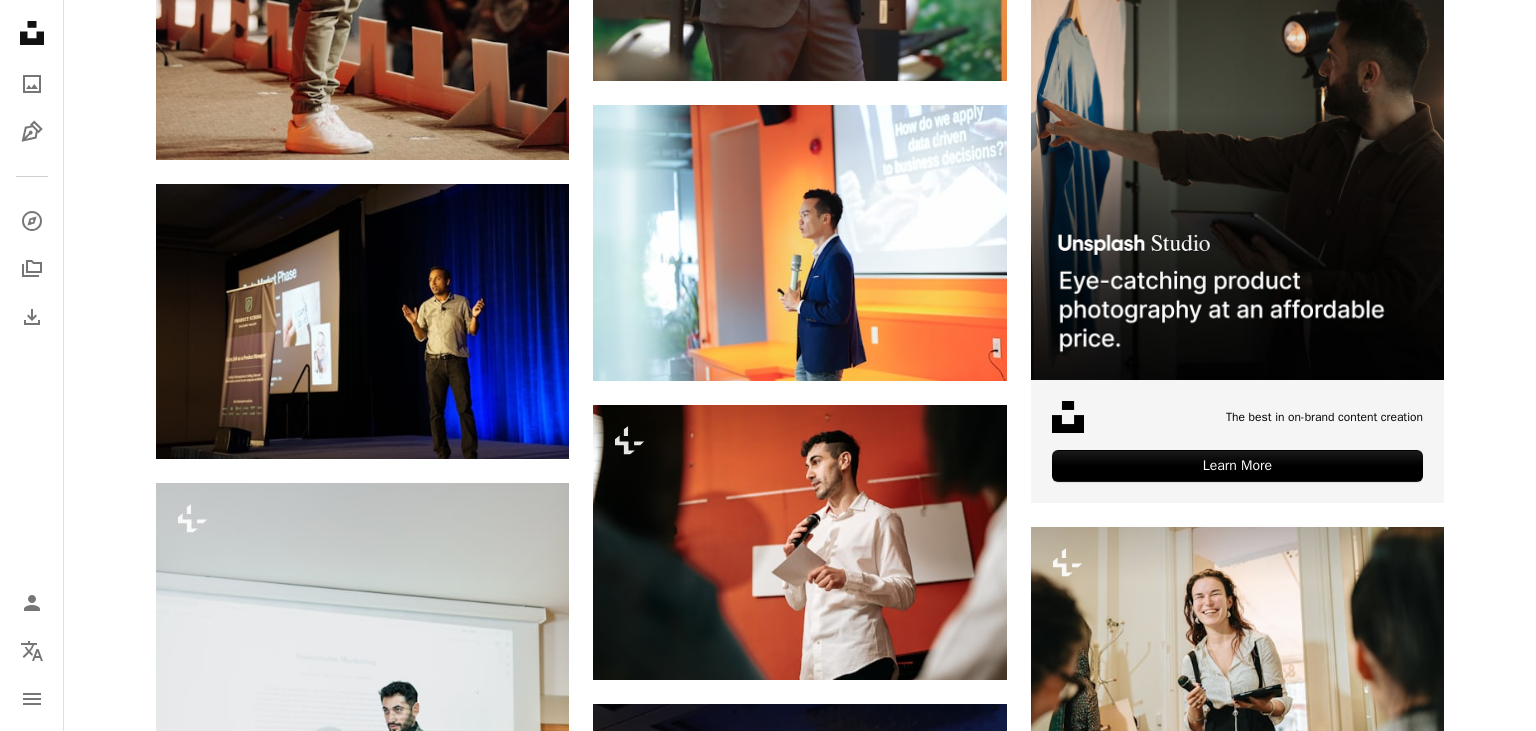 scroll, scrollTop: 7505, scrollLeft: 0, axis: vertical 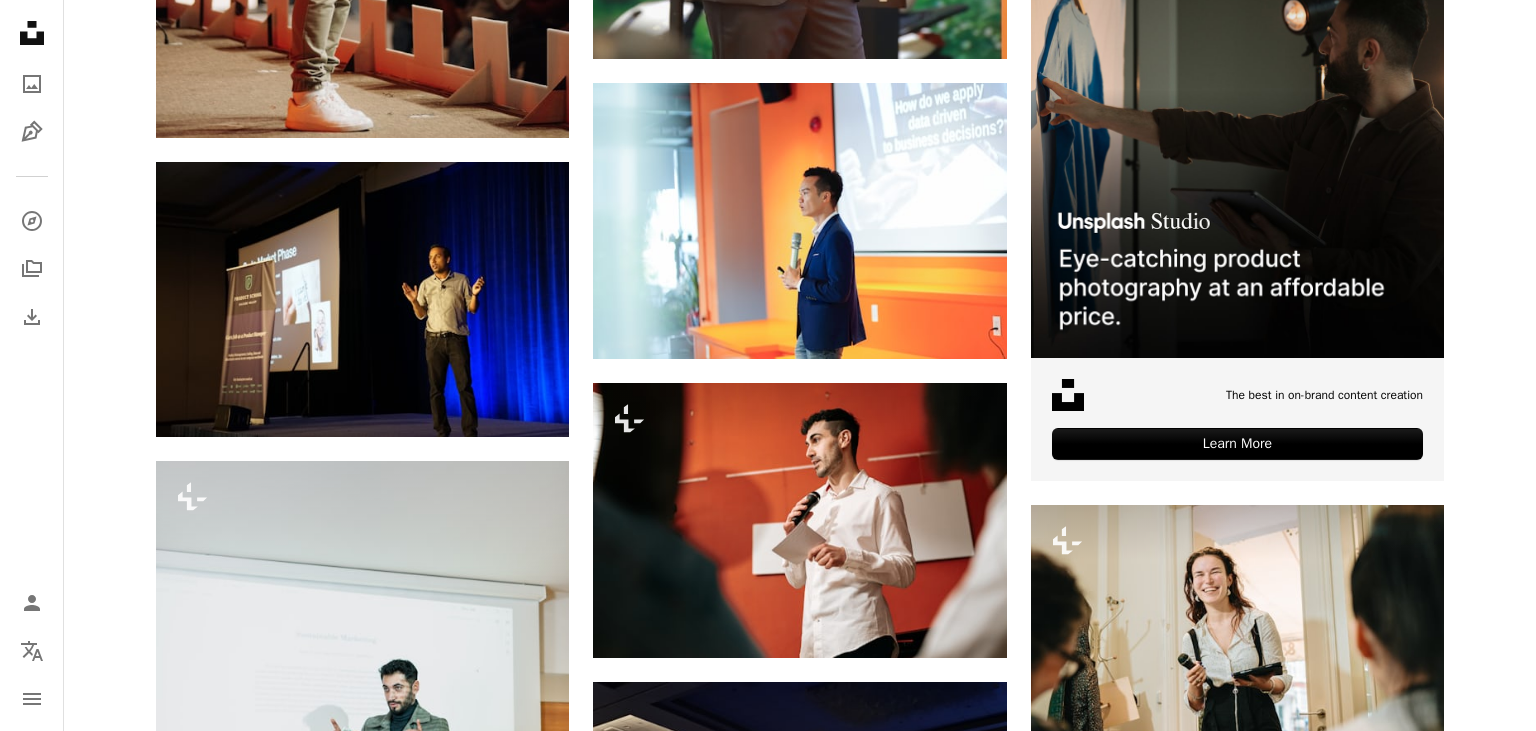 click on "Arrow pointing down" at bounding box center [529, 1379] 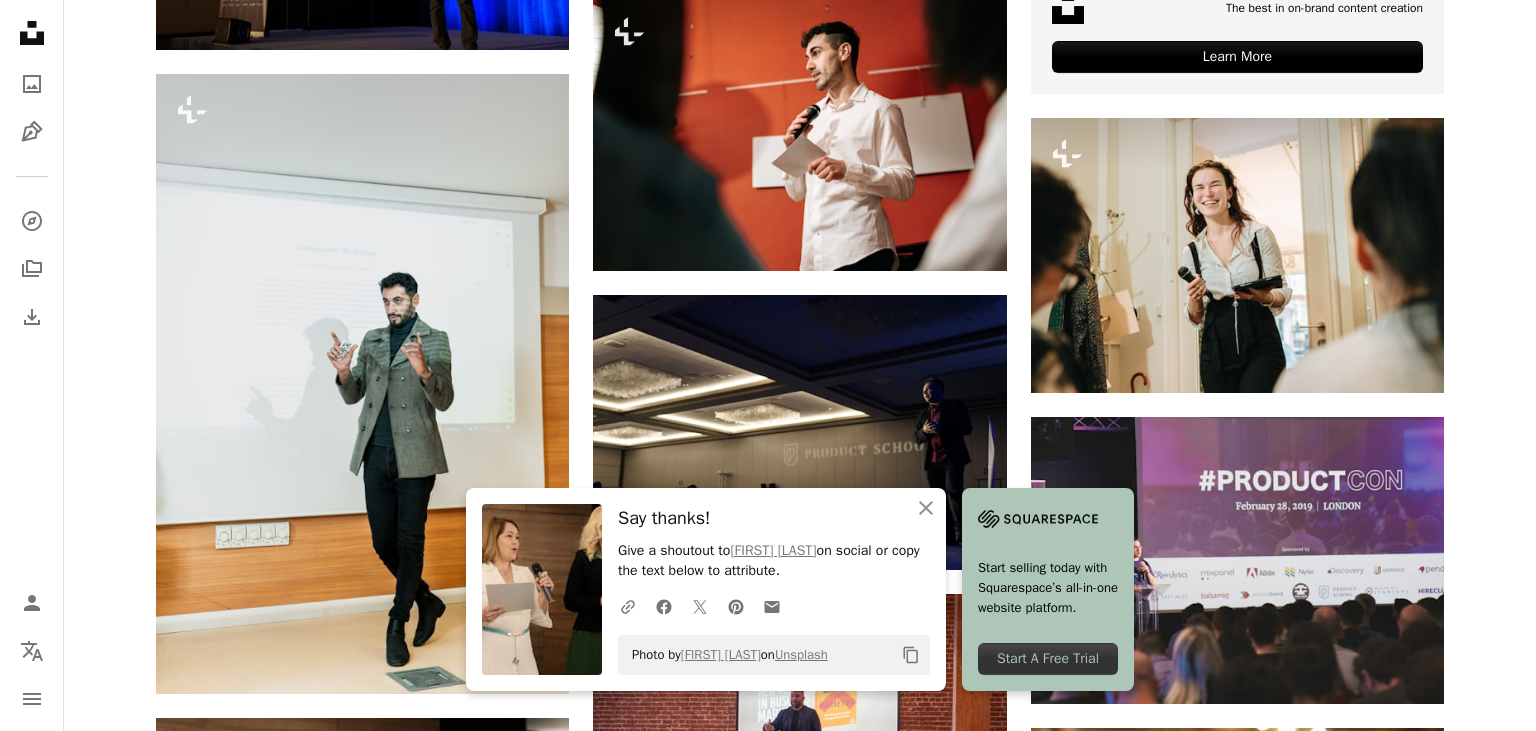 scroll, scrollTop: 7934, scrollLeft: 0, axis: vertical 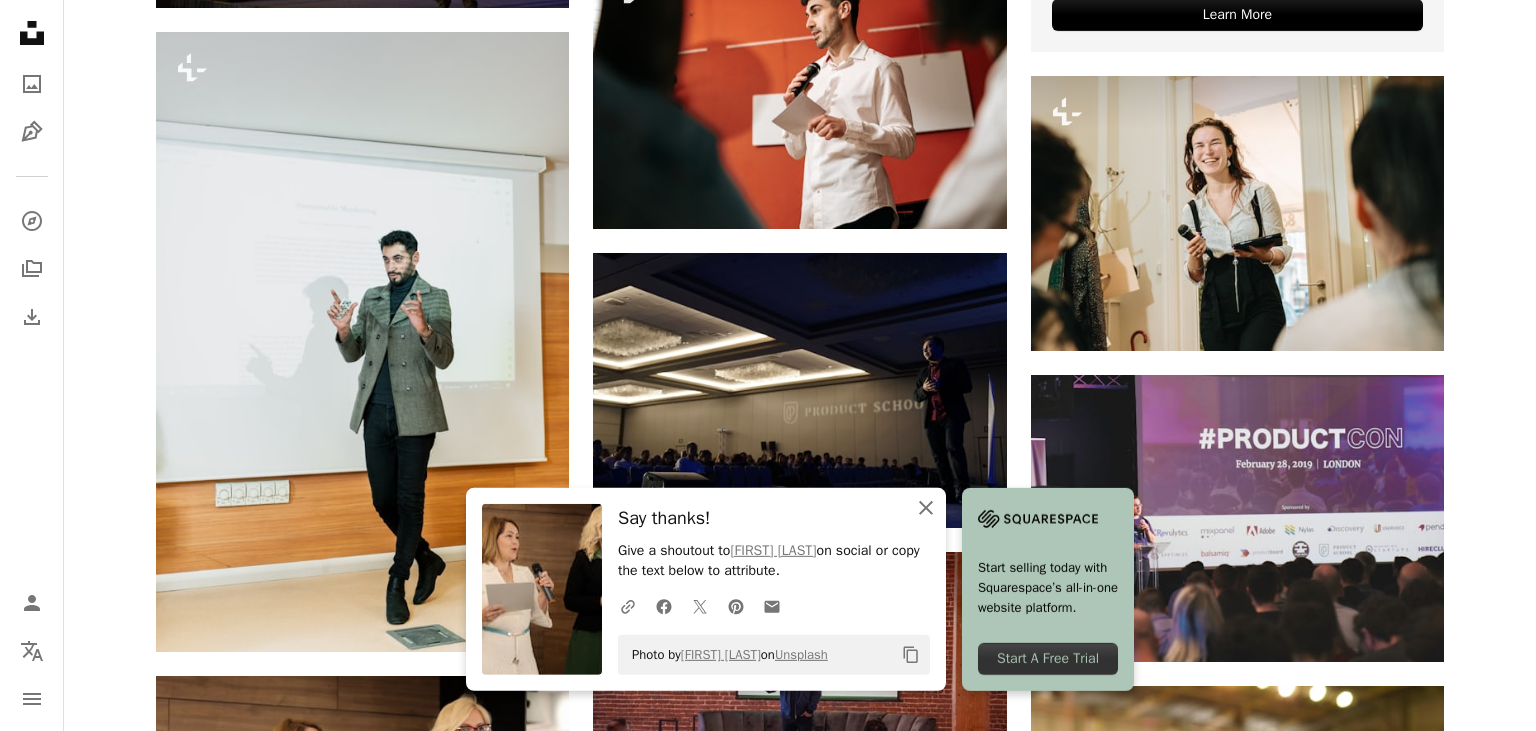 click 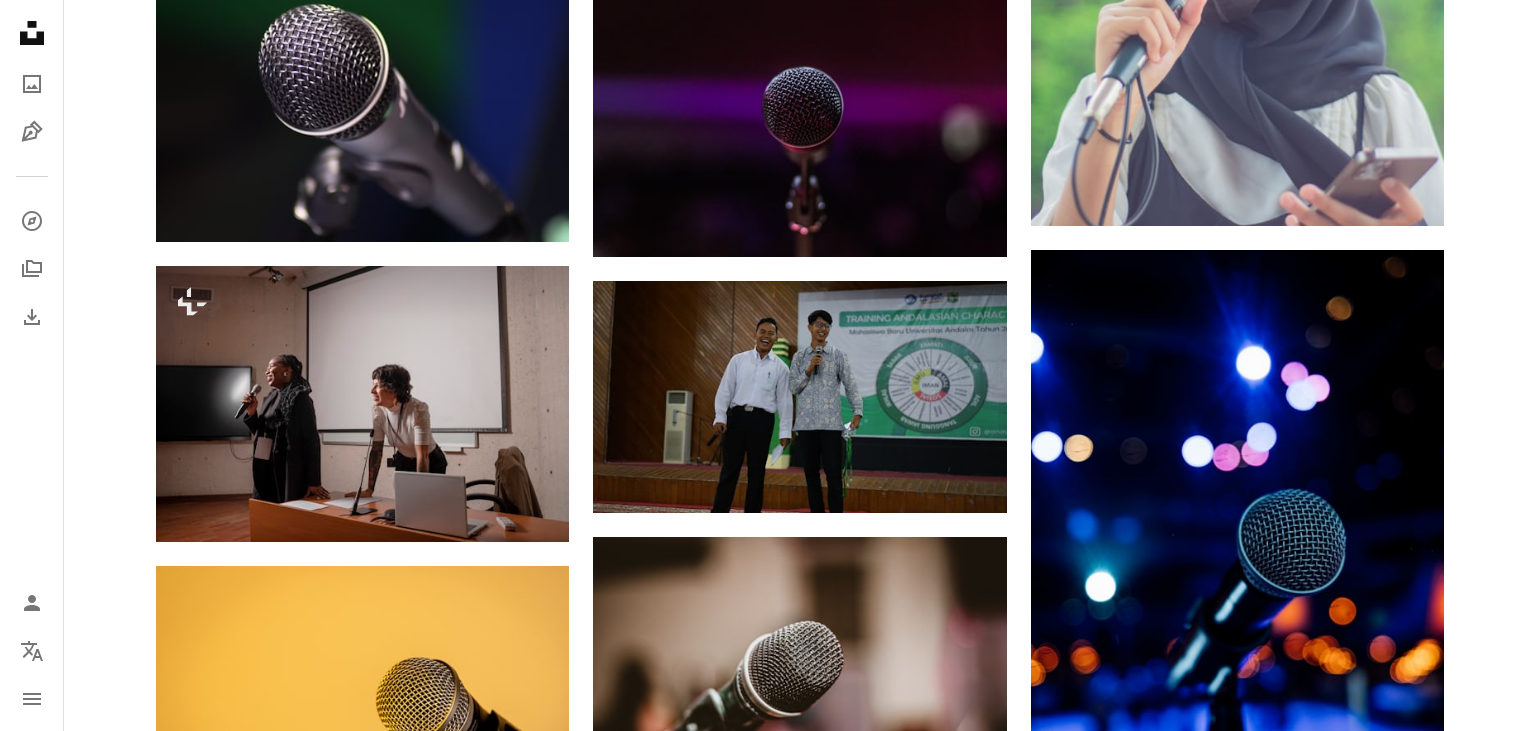 scroll, scrollTop: 24674, scrollLeft: 0, axis: vertical 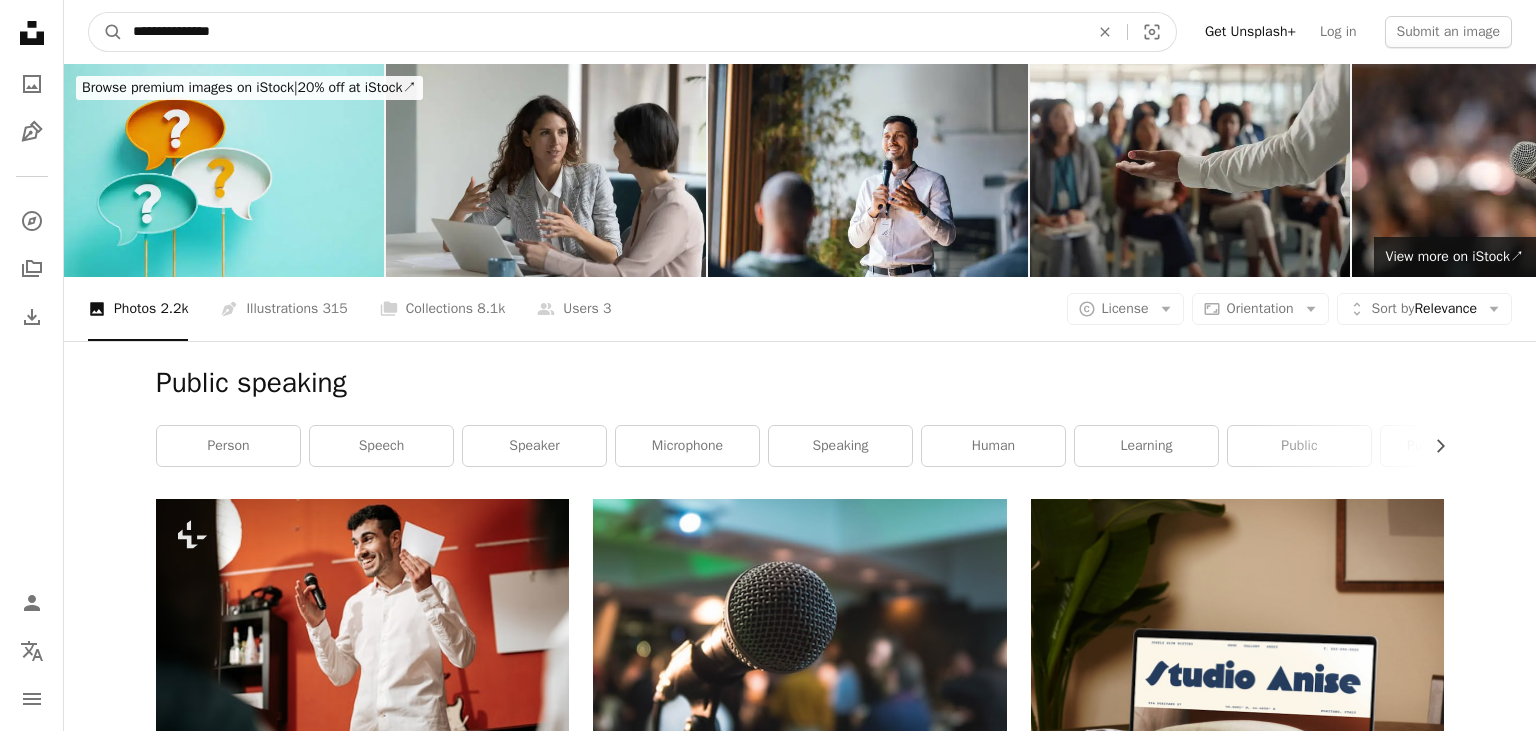 drag, startPoint x: 268, startPoint y: 30, endPoint x: 0, endPoint y: 30, distance: 268 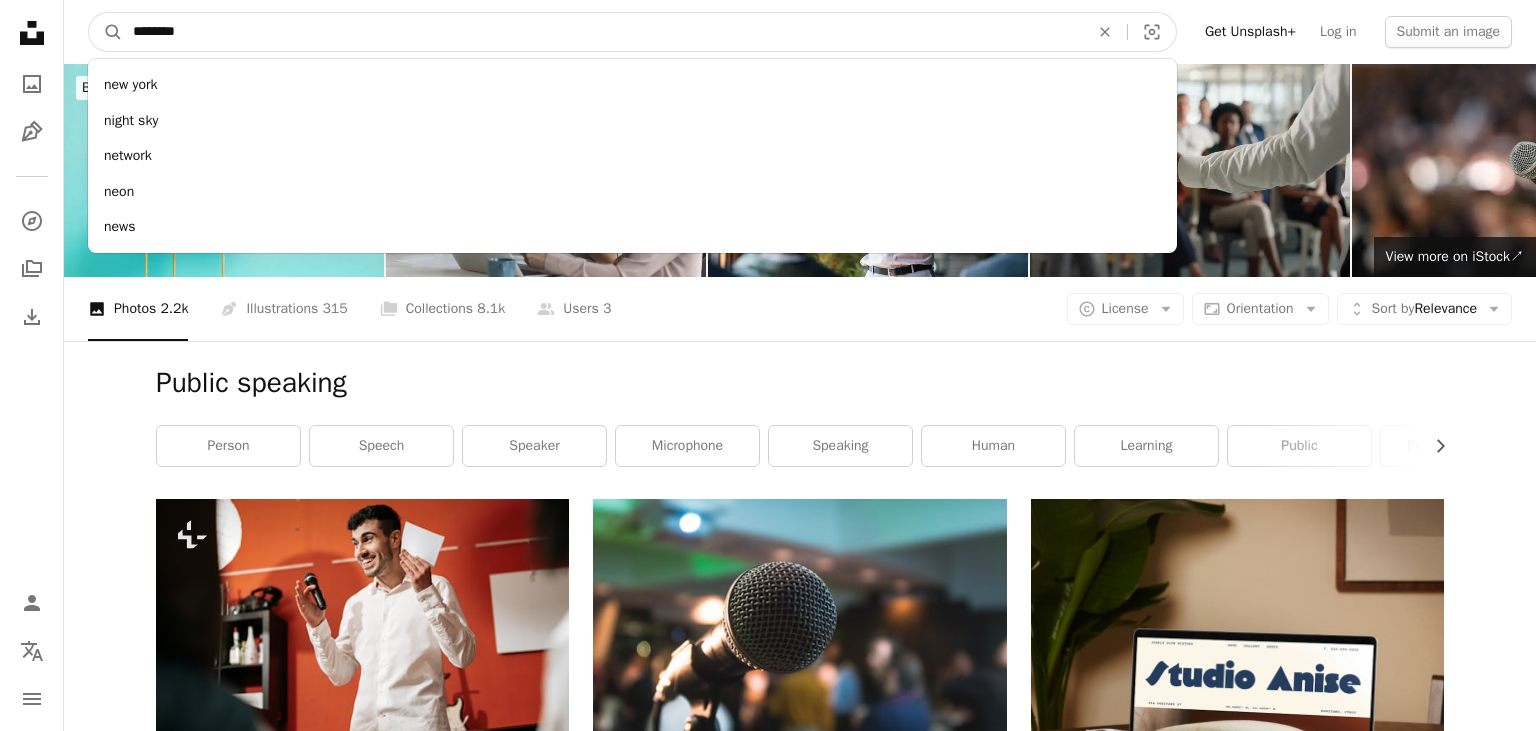 type on "*********" 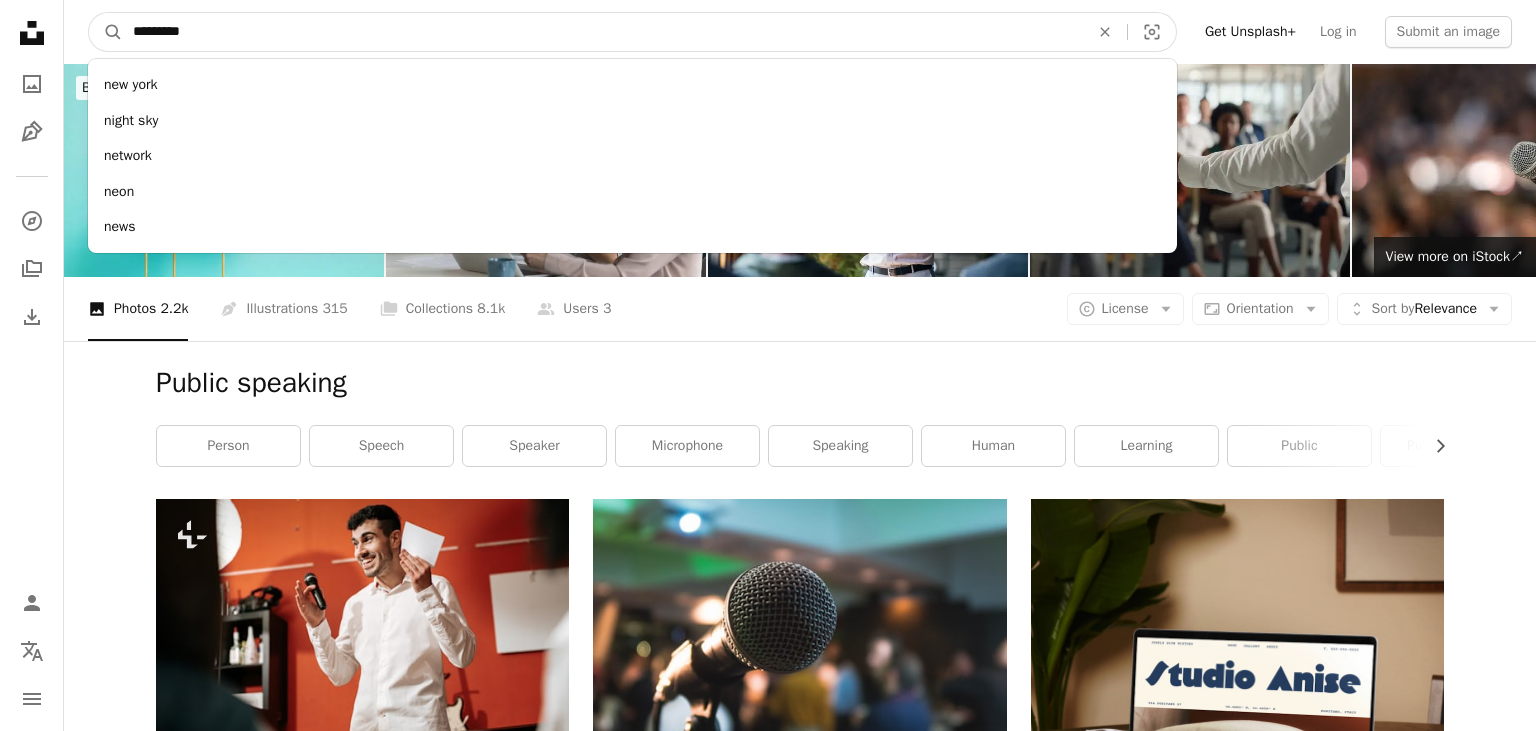 click on "A magnifying glass" at bounding box center [106, 32] 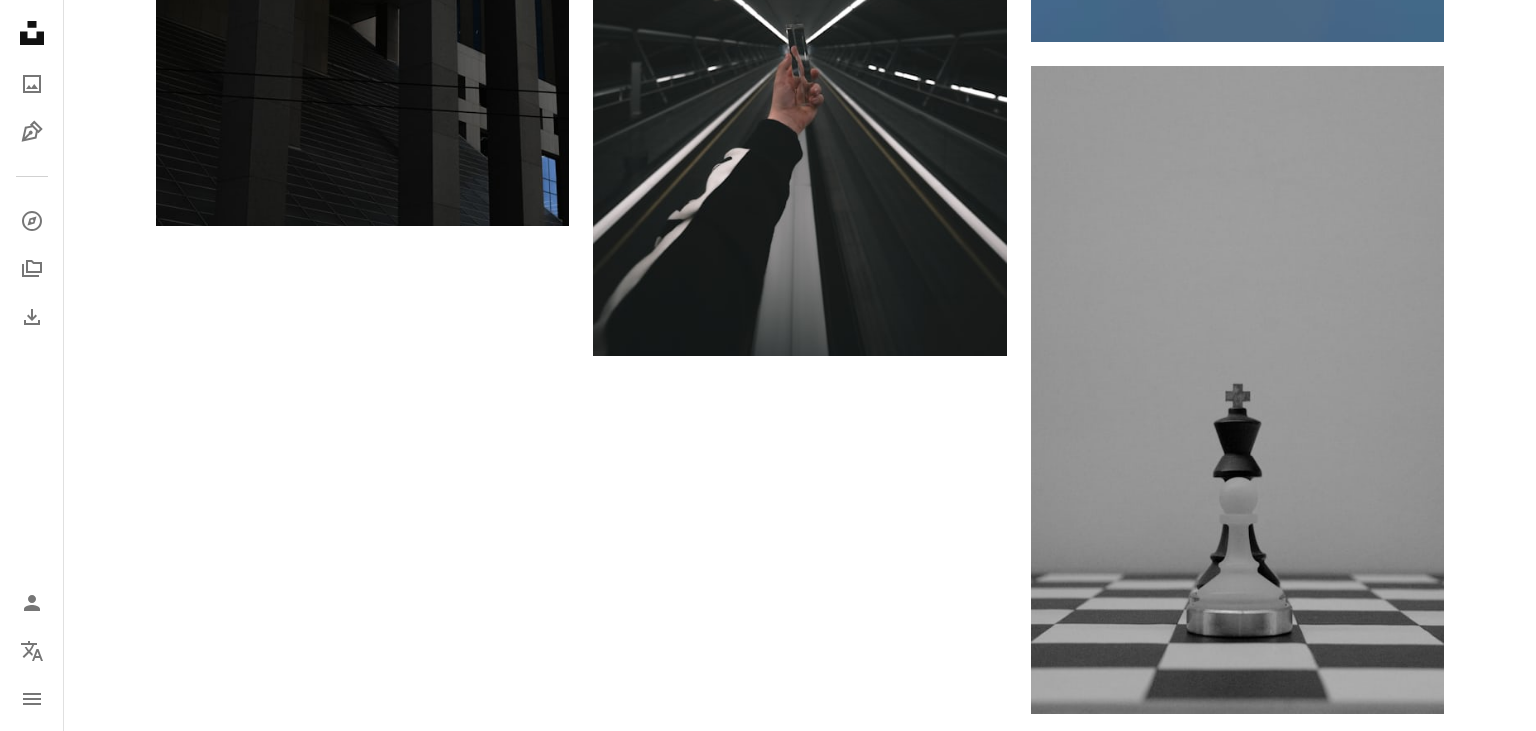 scroll, scrollTop: 3293, scrollLeft: 0, axis: vertical 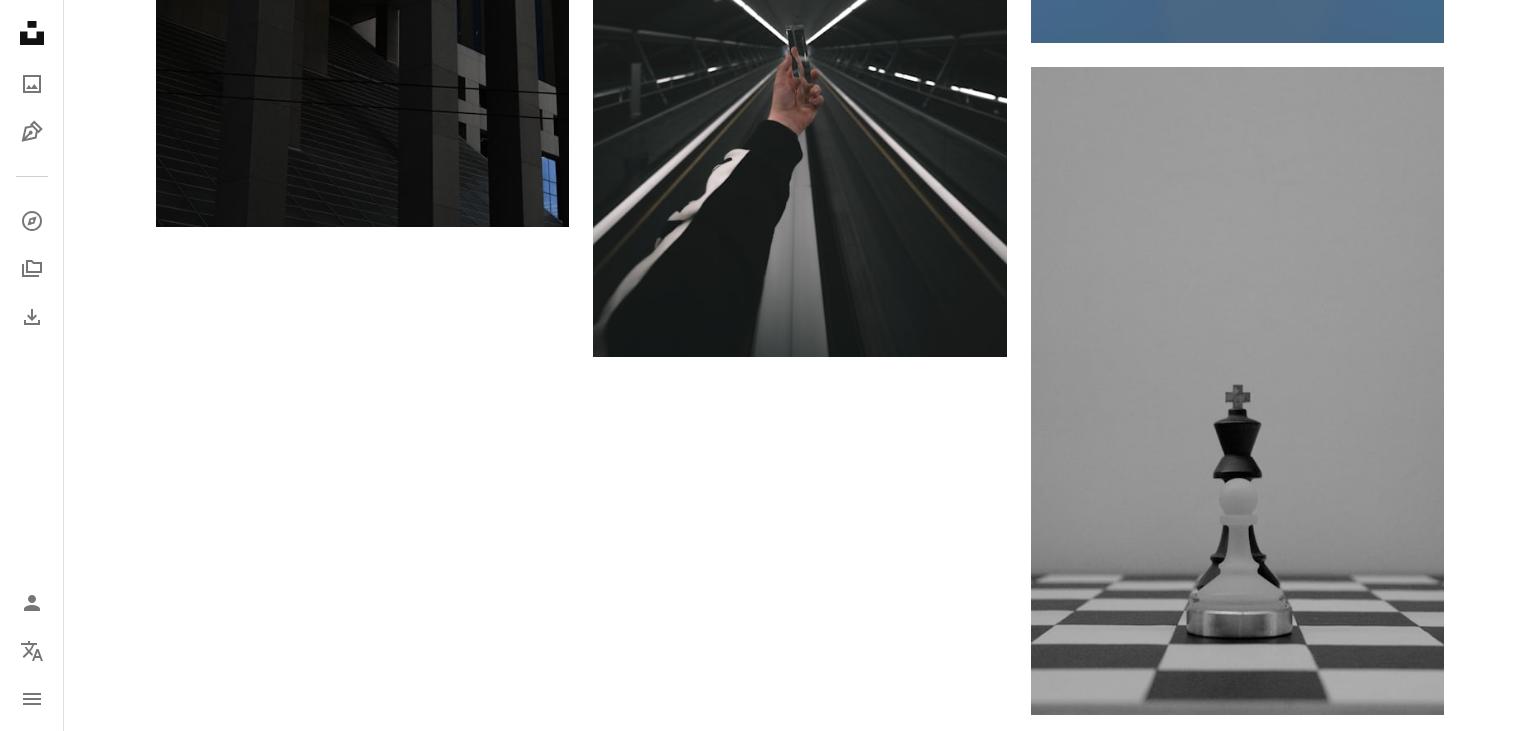 click on "Load more" at bounding box center [800, 1439] 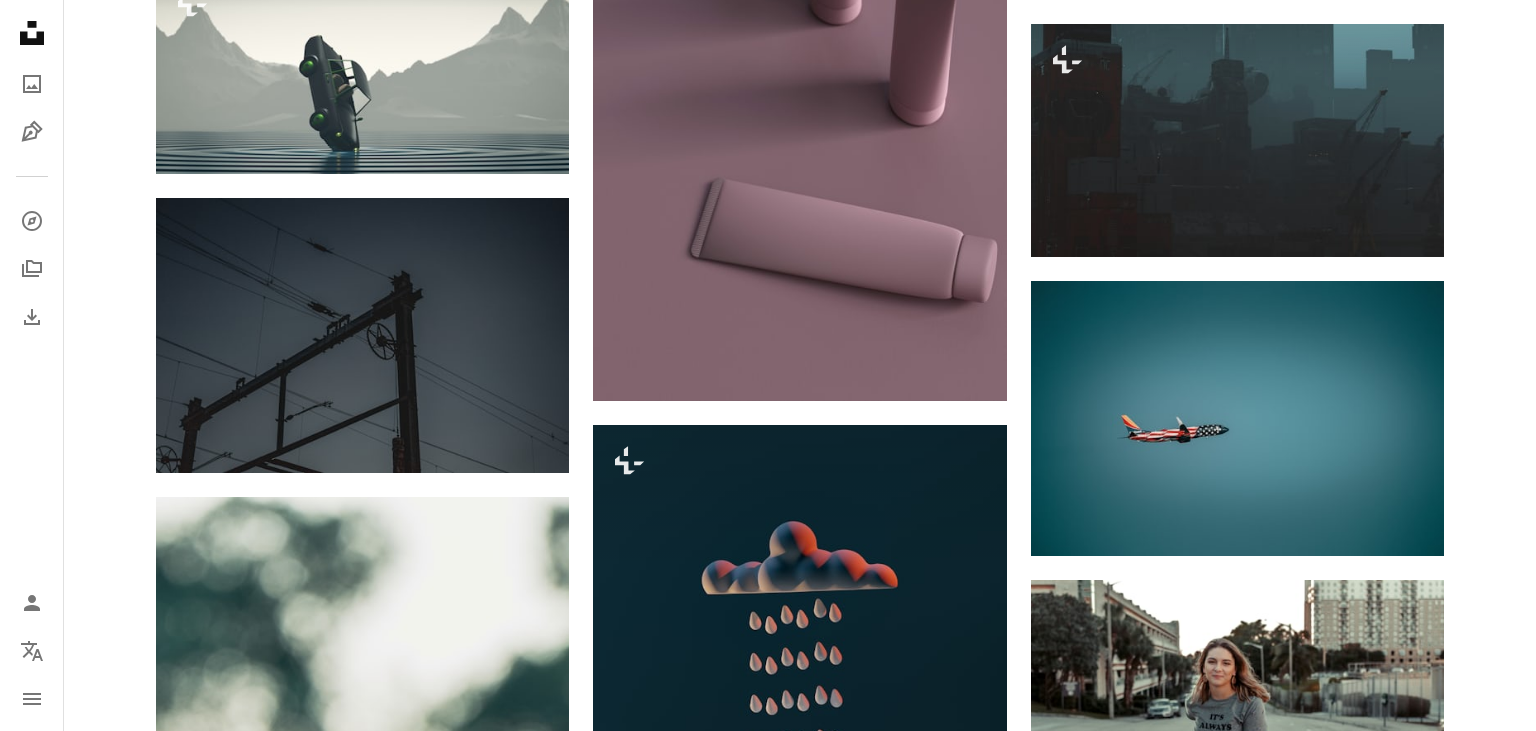 scroll, scrollTop: 12764, scrollLeft: 0, axis: vertical 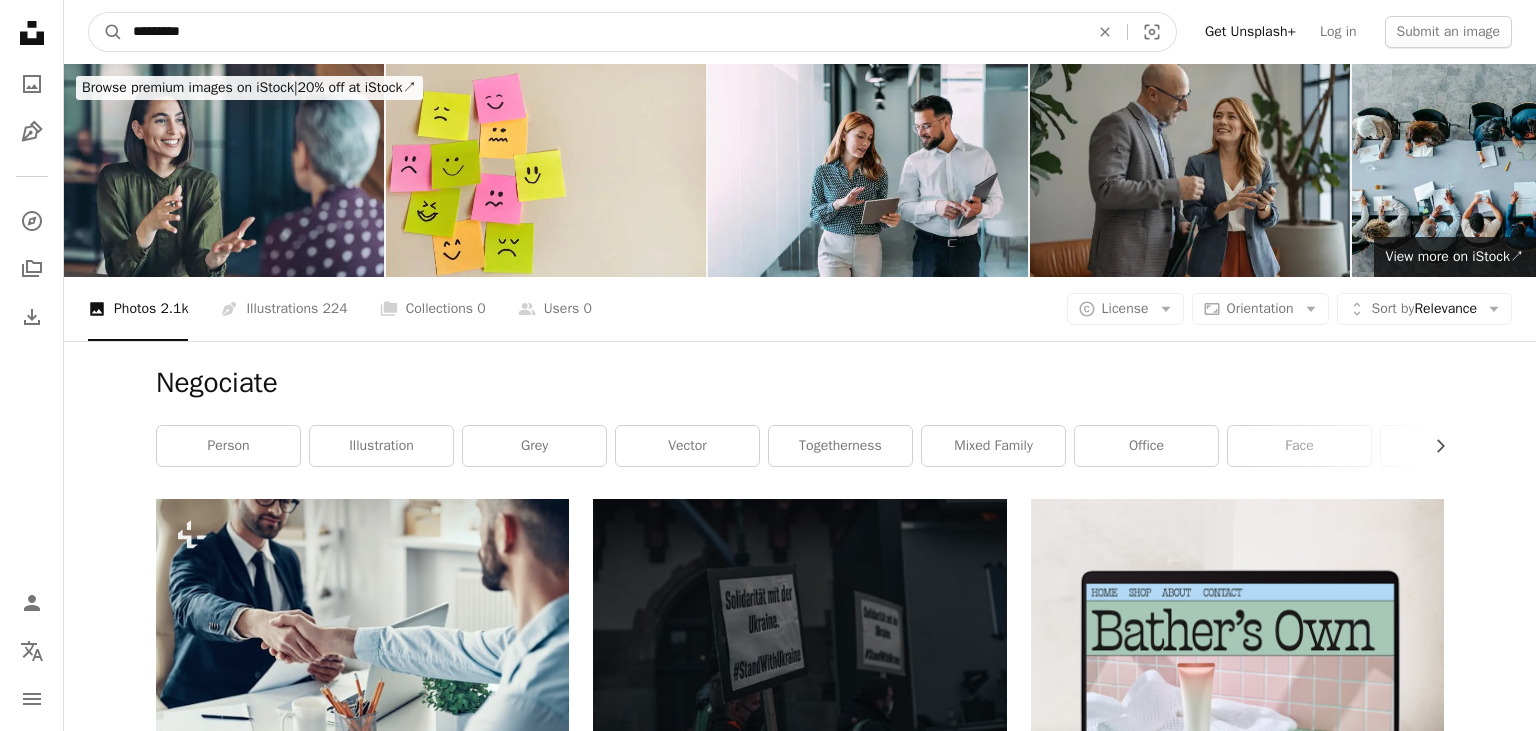 click on "*********" at bounding box center (603, 32) 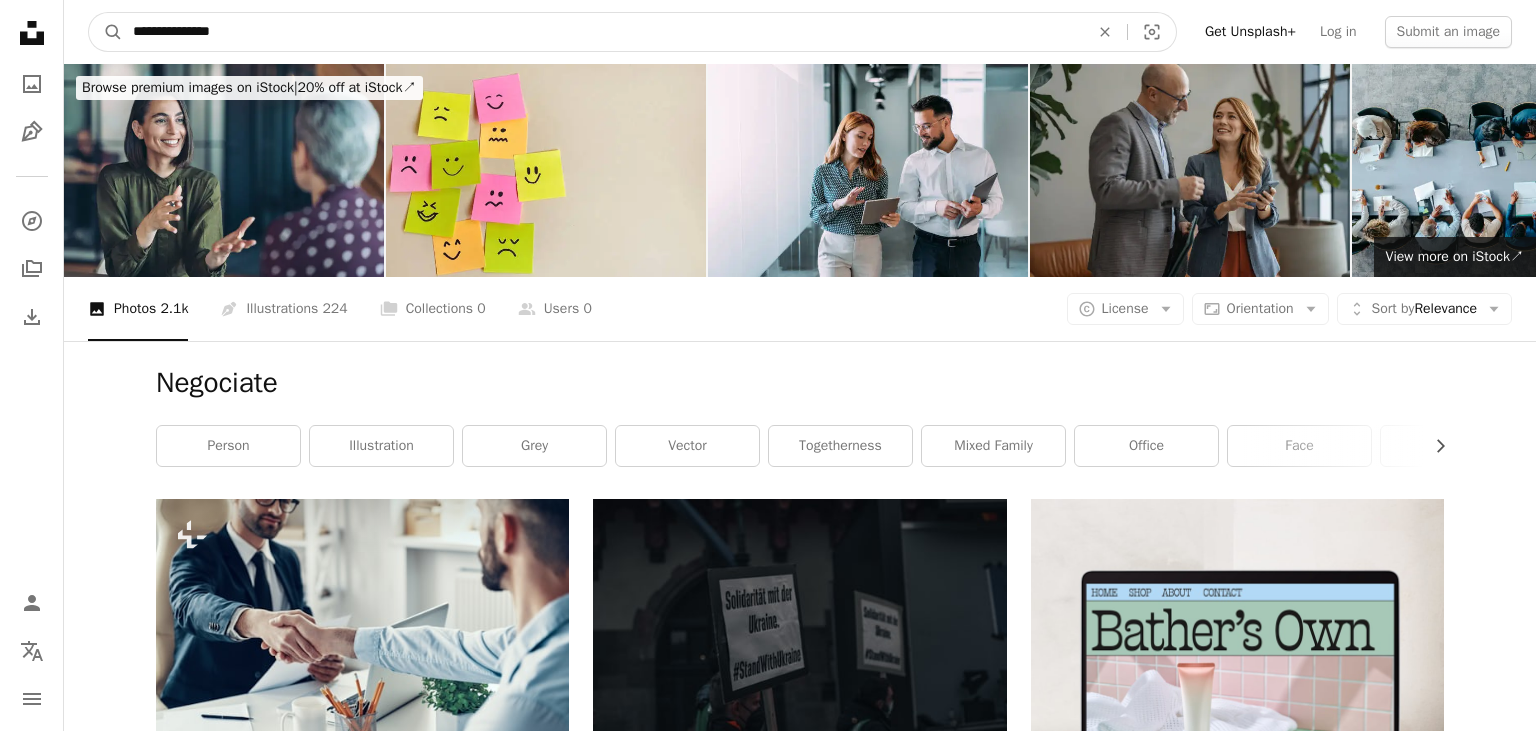 type on "**********" 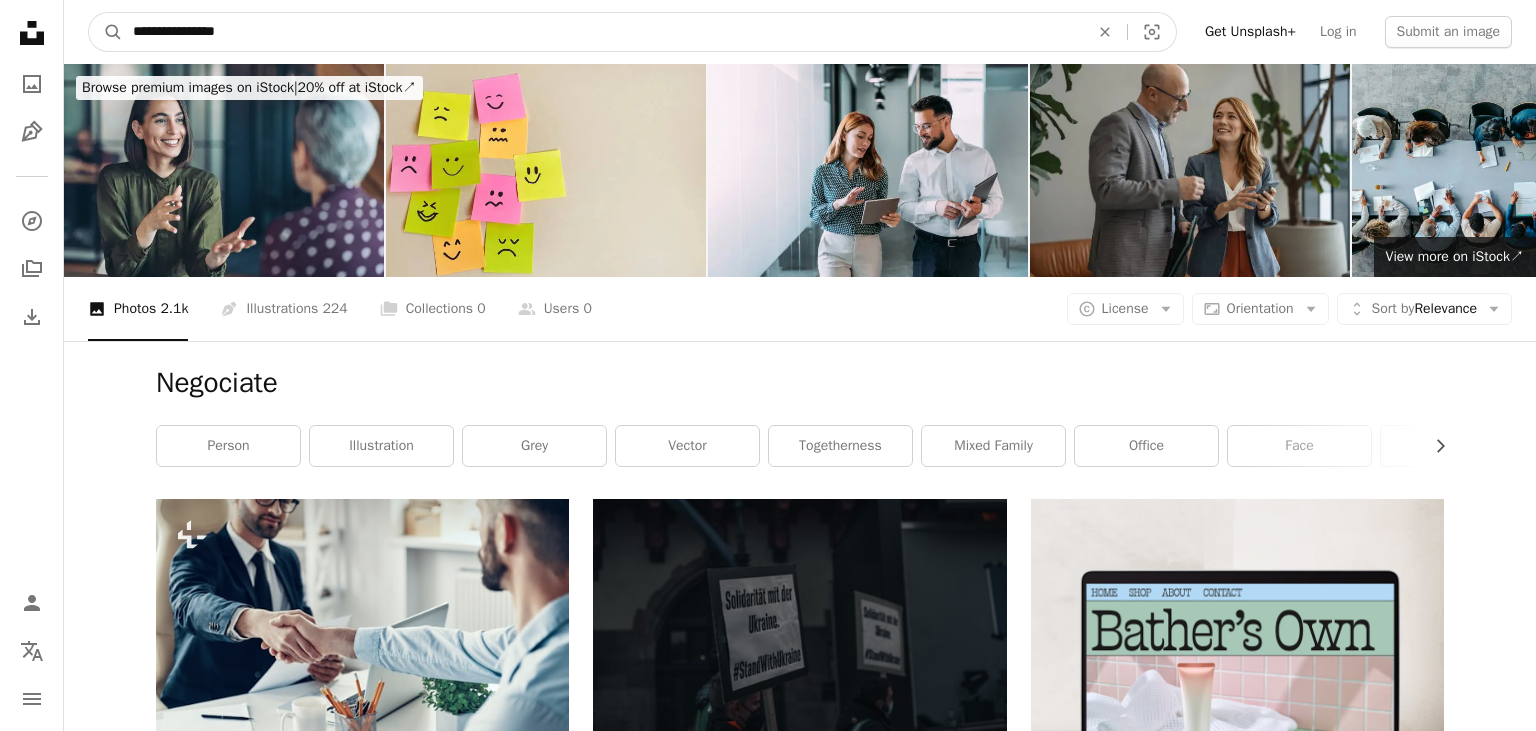 click on "A magnifying glass" at bounding box center [106, 32] 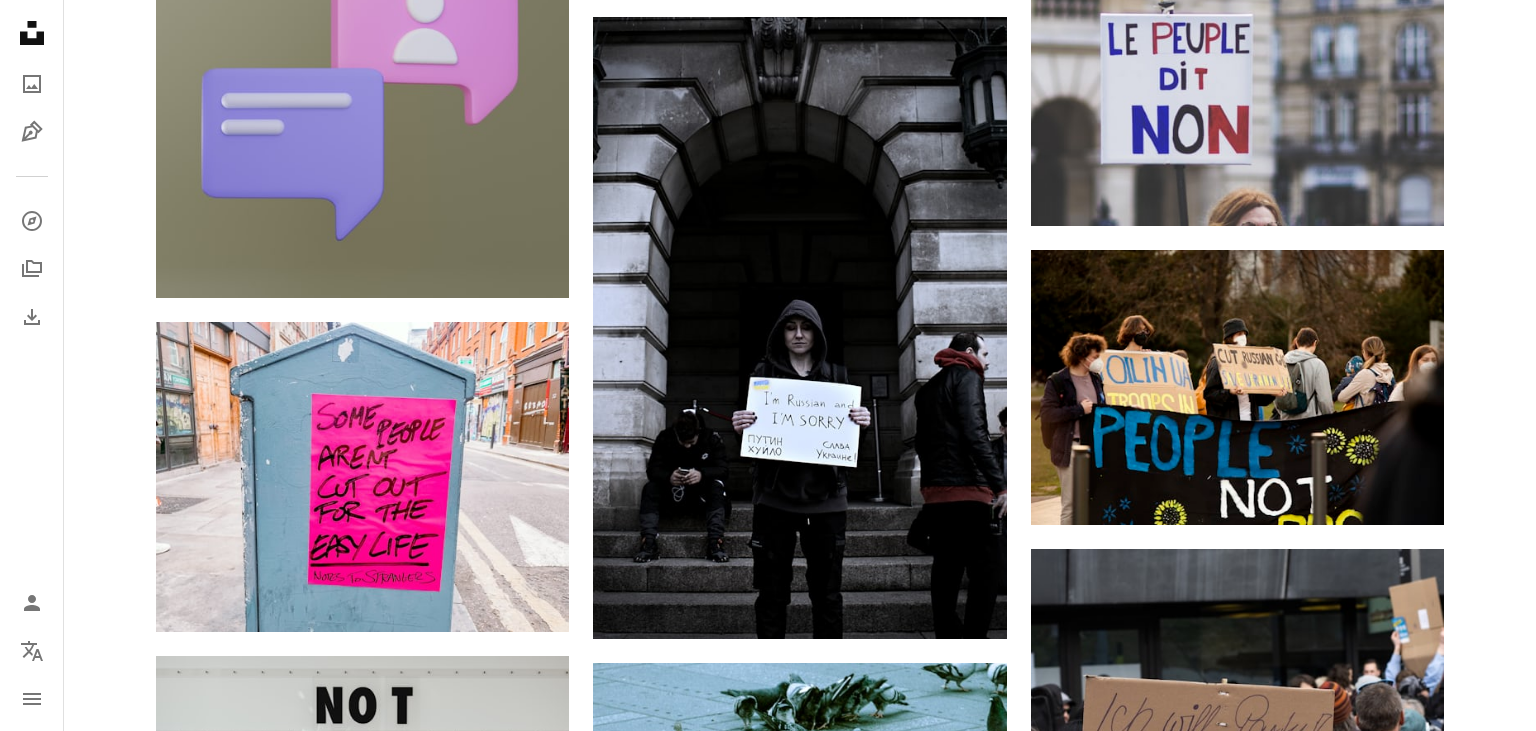 scroll, scrollTop: 2492, scrollLeft: 0, axis: vertical 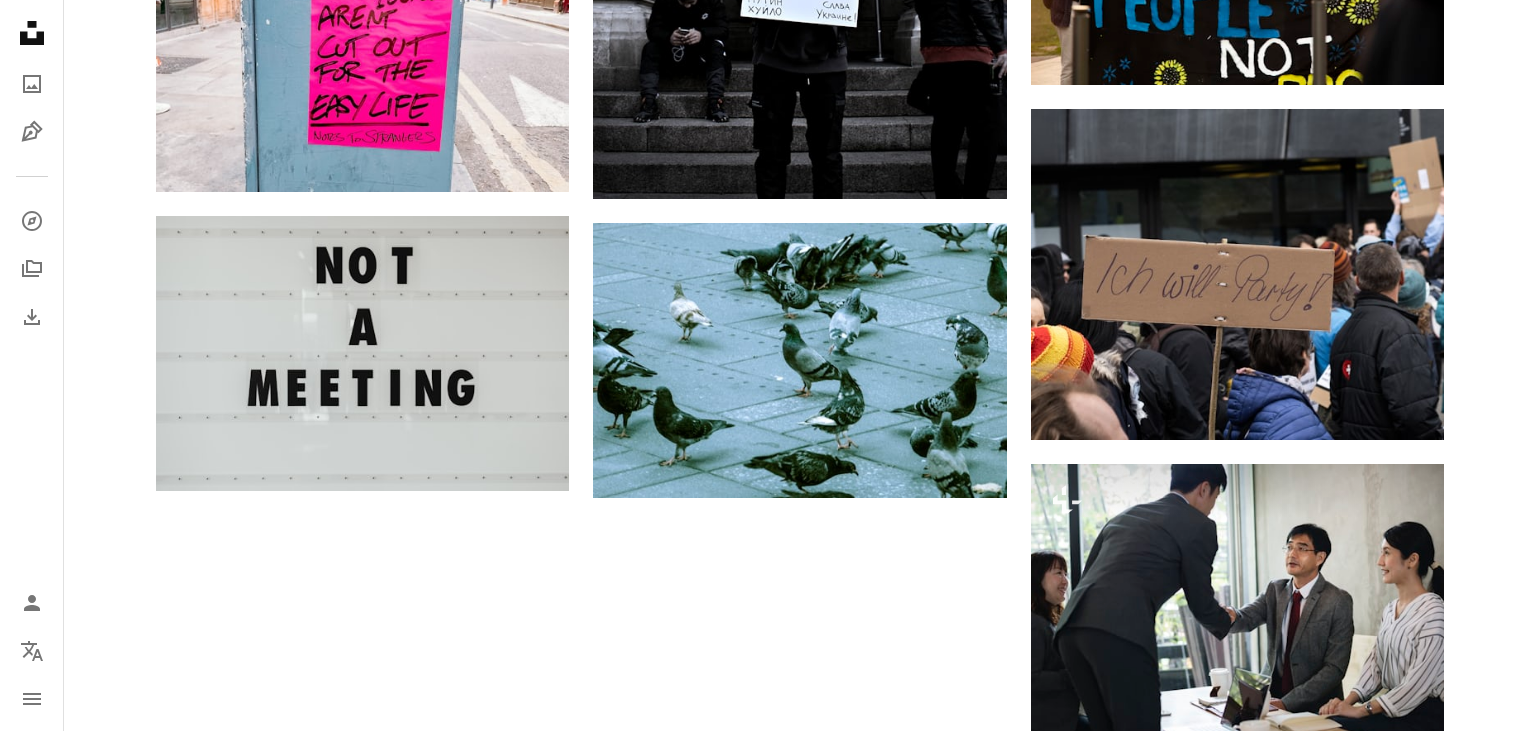 click on "Load more" at bounding box center (800, 1125) 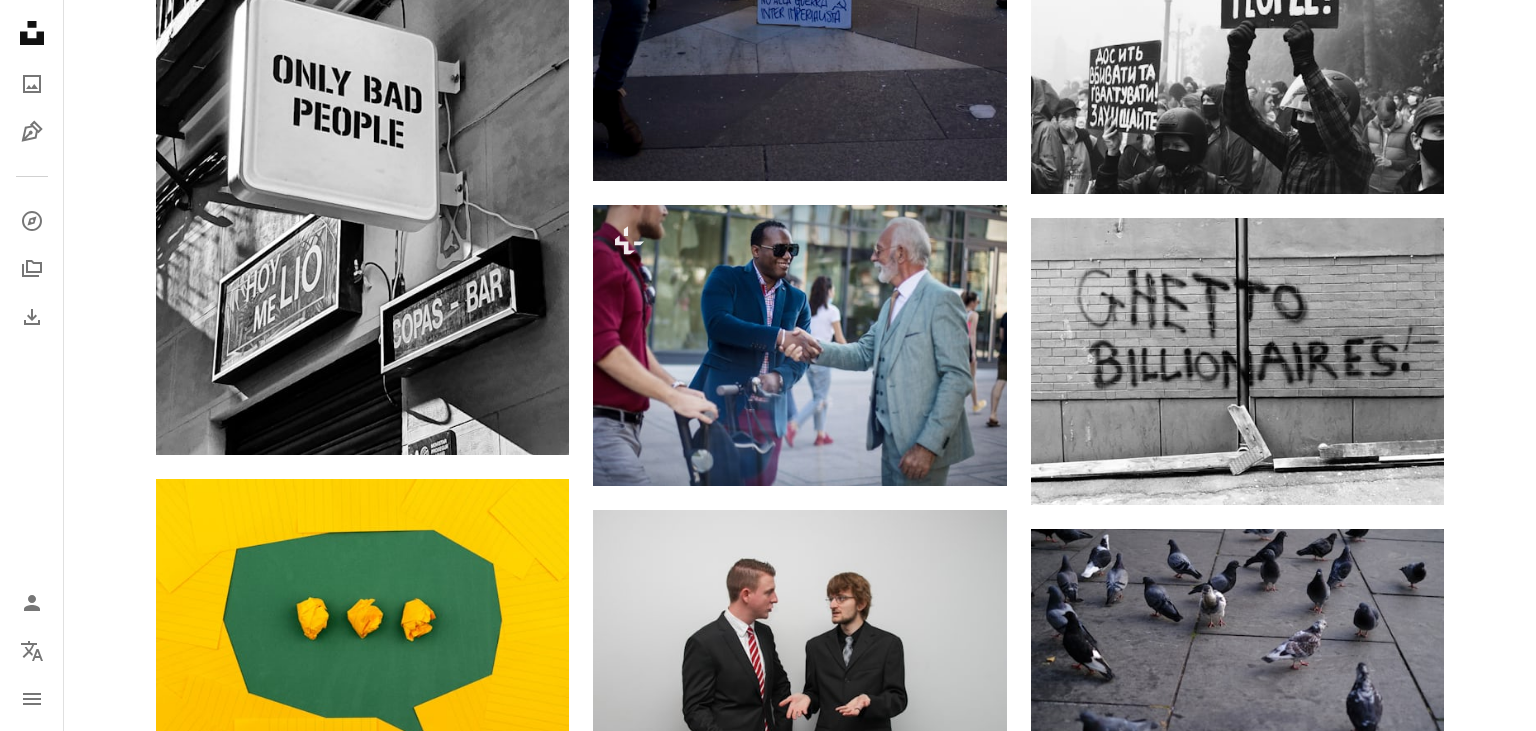 scroll, scrollTop: 8346, scrollLeft: 0, axis: vertical 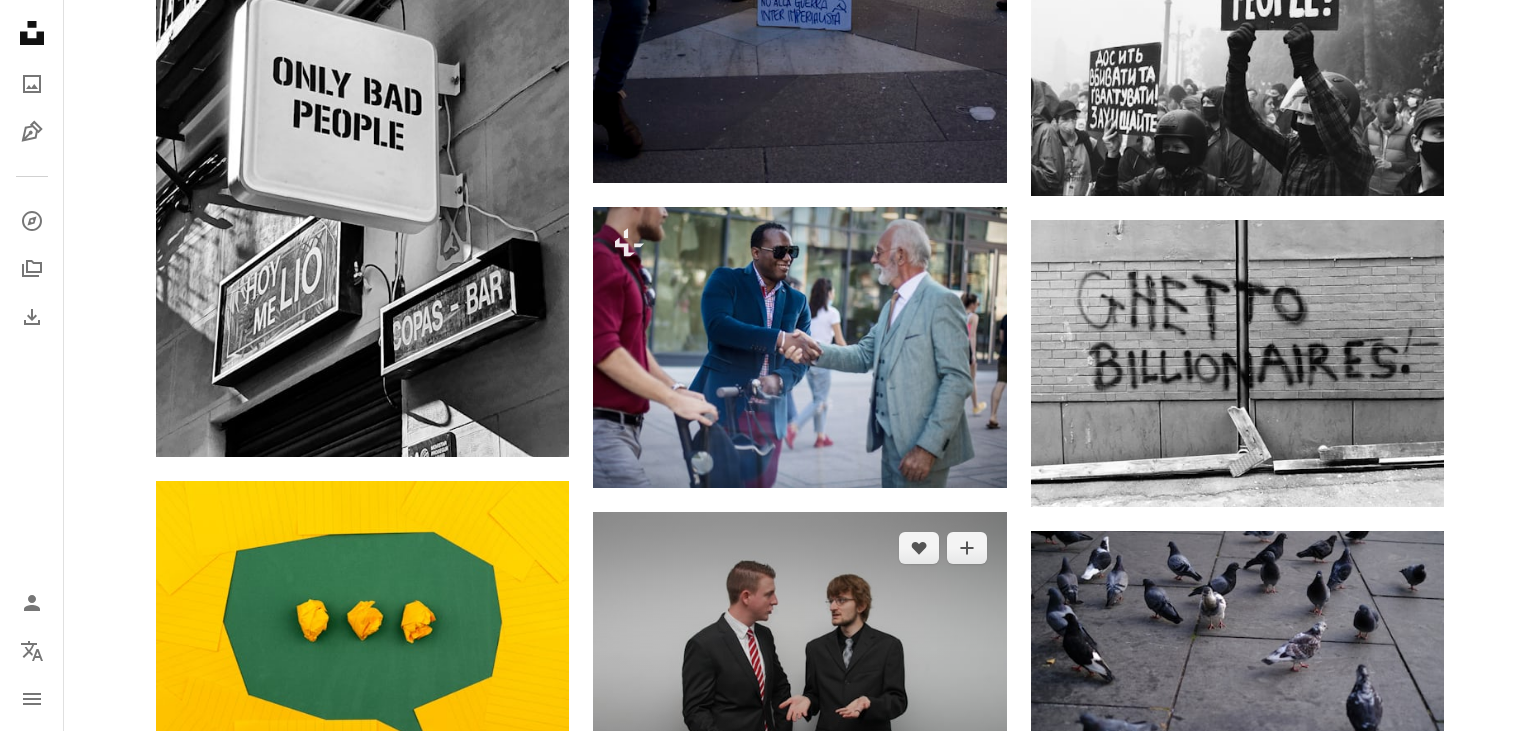 click at bounding box center [799, 664] 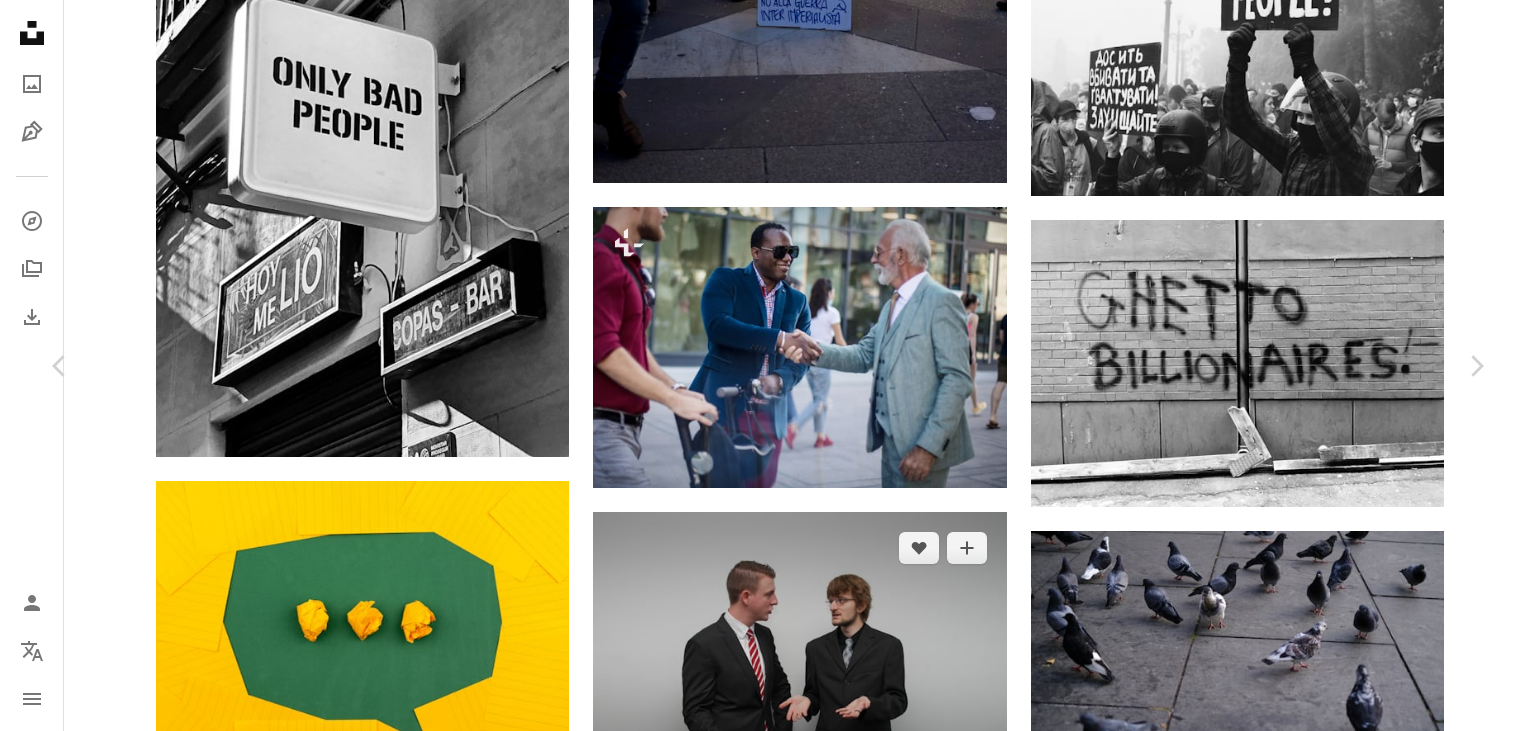 scroll, scrollTop: 642, scrollLeft: 0, axis: vertical 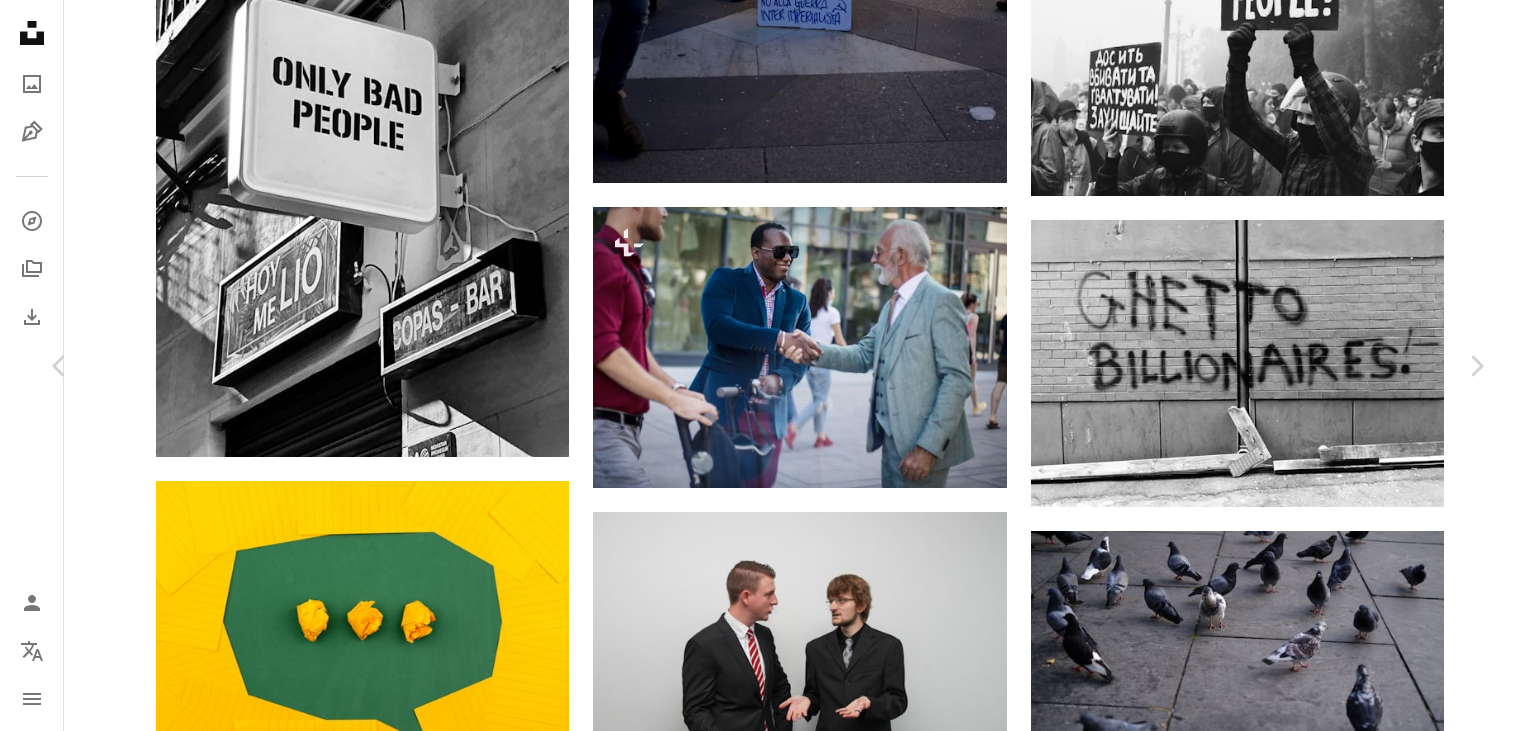 click on "argument" at bounding box center [503, 8628] 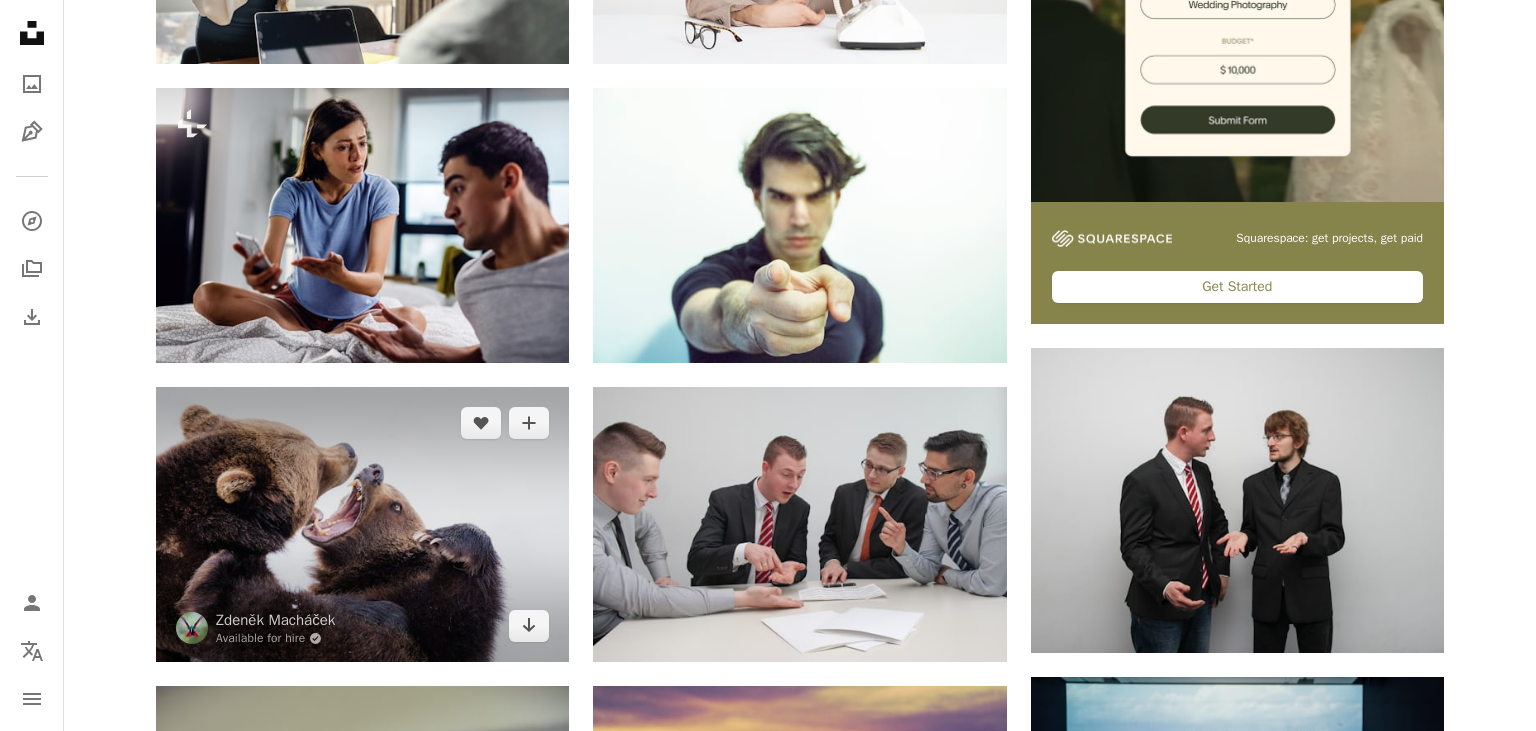 scroll, scrollTop: 756, scrollLeft: 0, axis: vertical 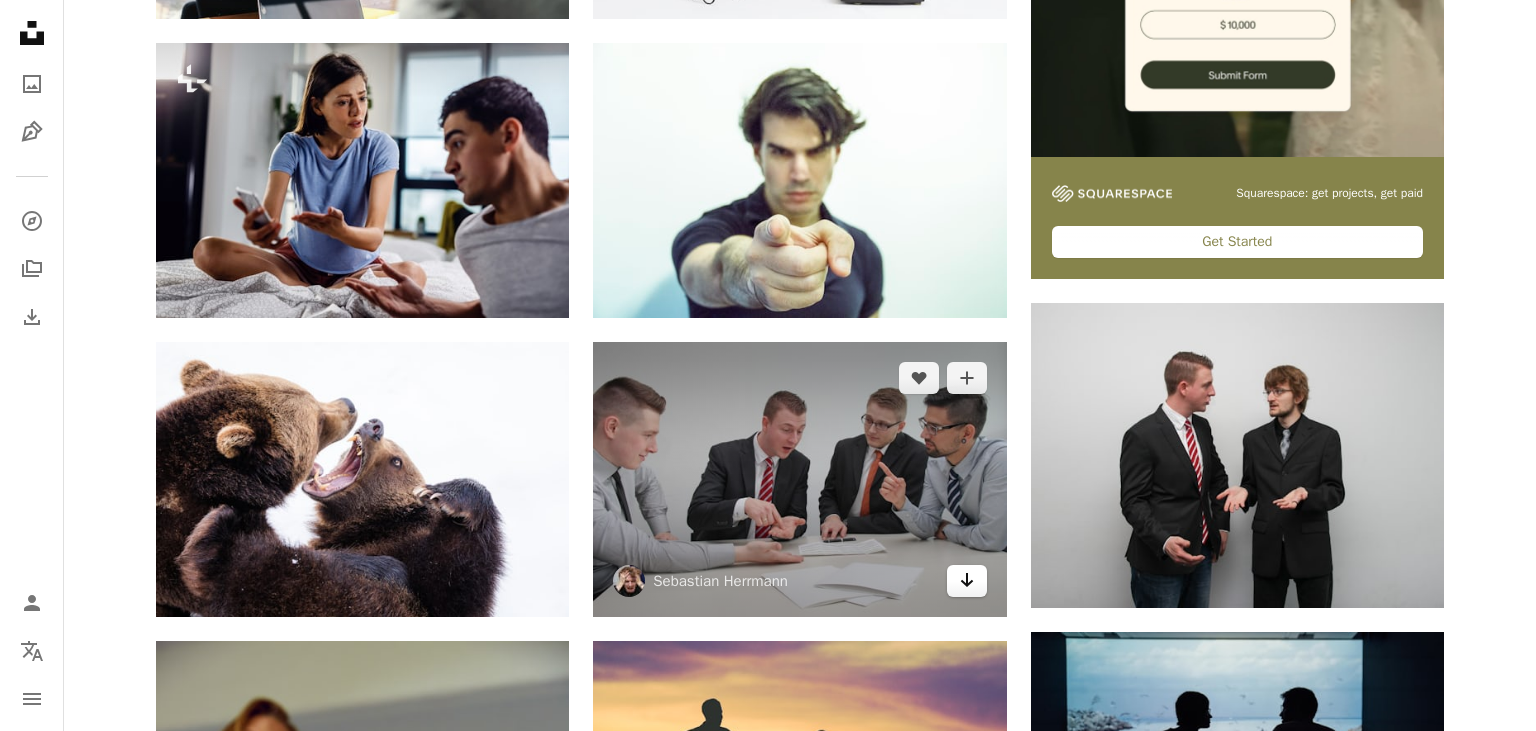 click on "Arrow pointing down" at bounding box center [967, 581] 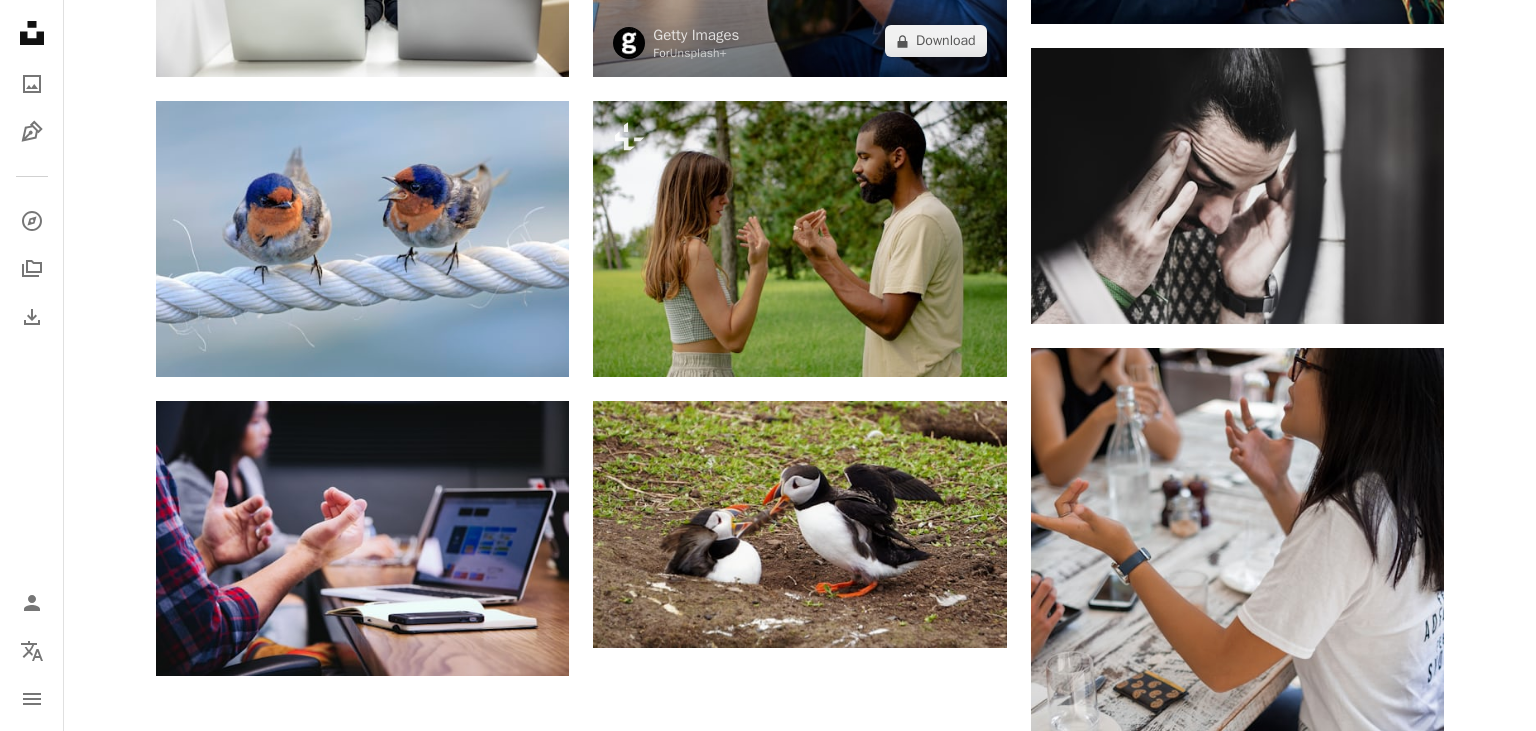 scroll, scrollTop: 2361, scrollLeft: 0, axis: vertical 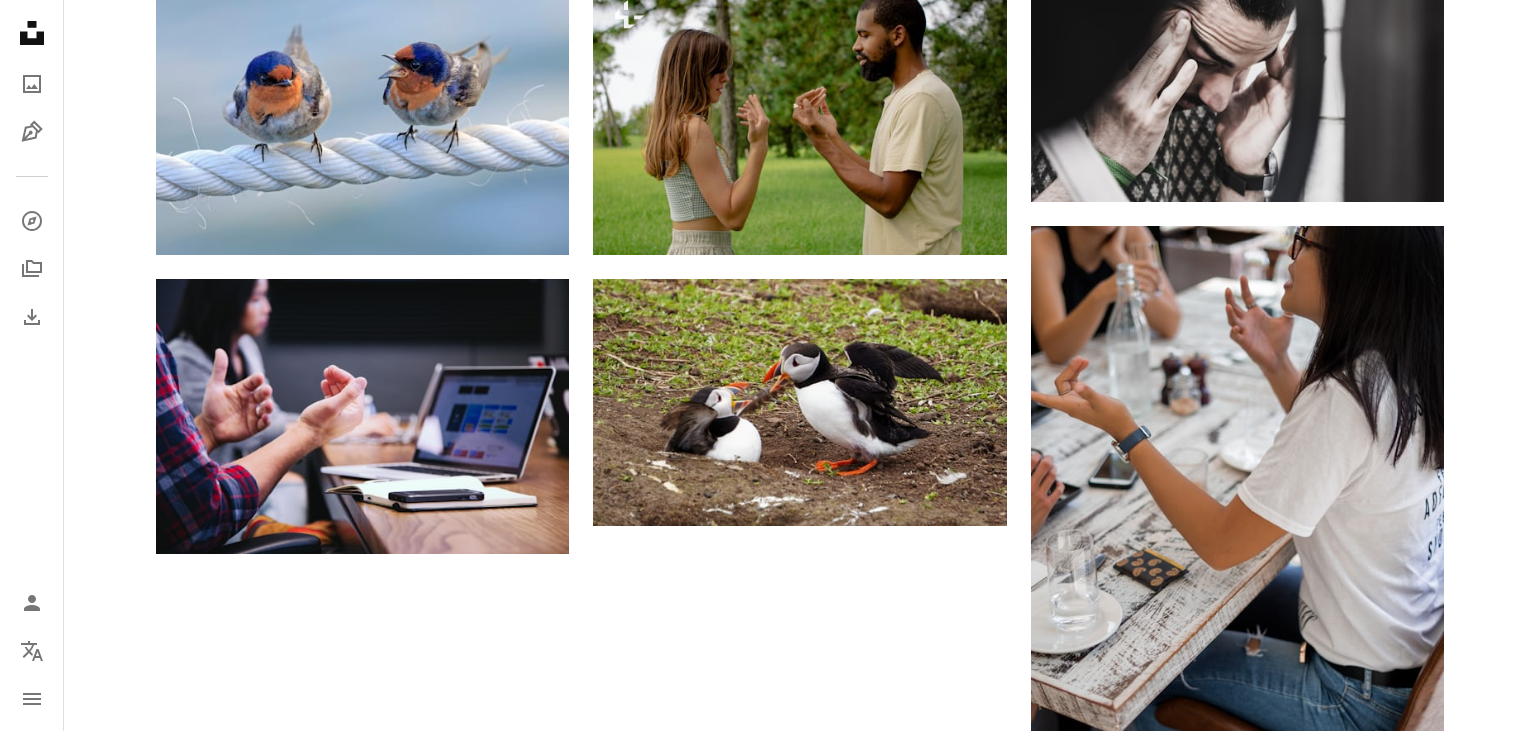 click on "Load more" at bounding box center (800, 926) 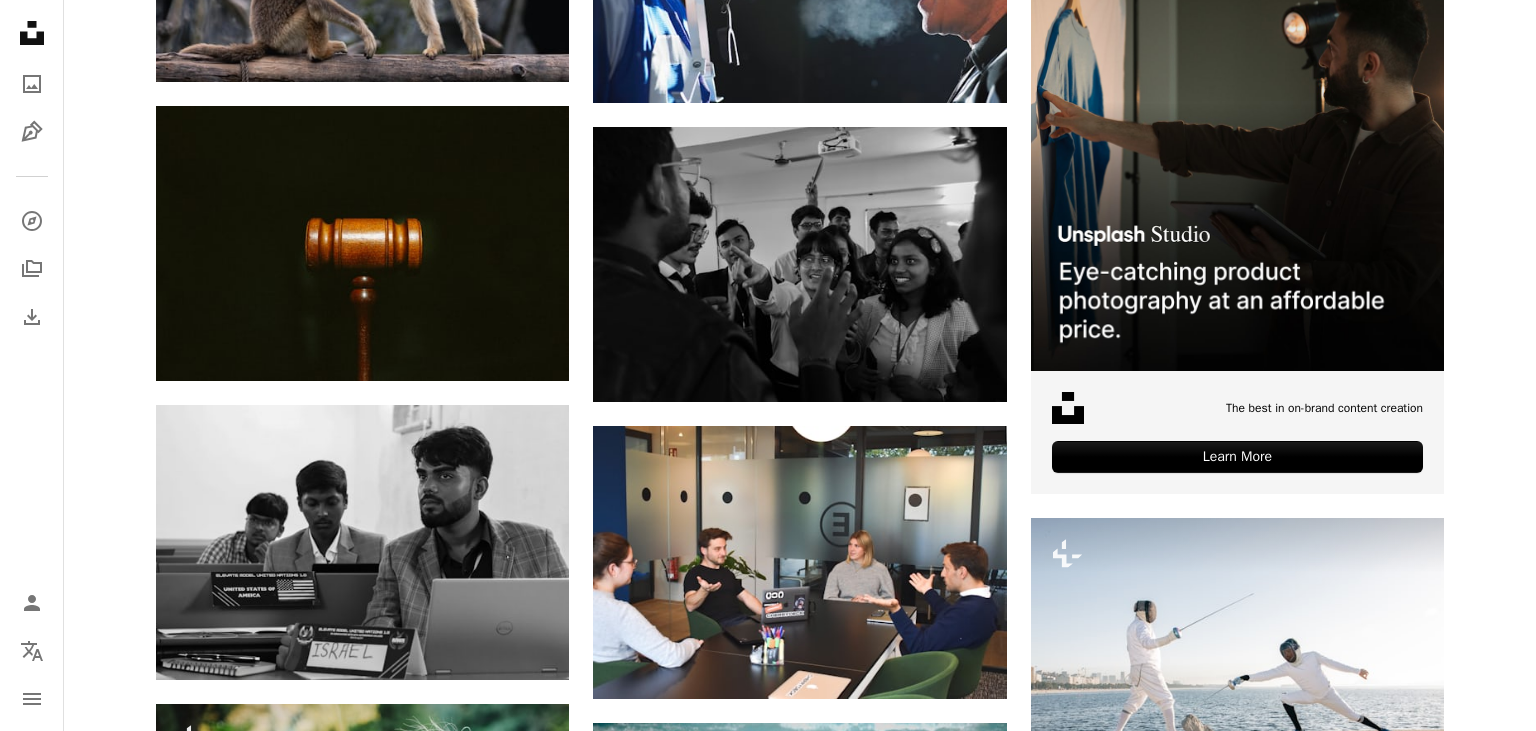 scroll, scrollTop: 8132, scrollLeft: 0, axis: vertical 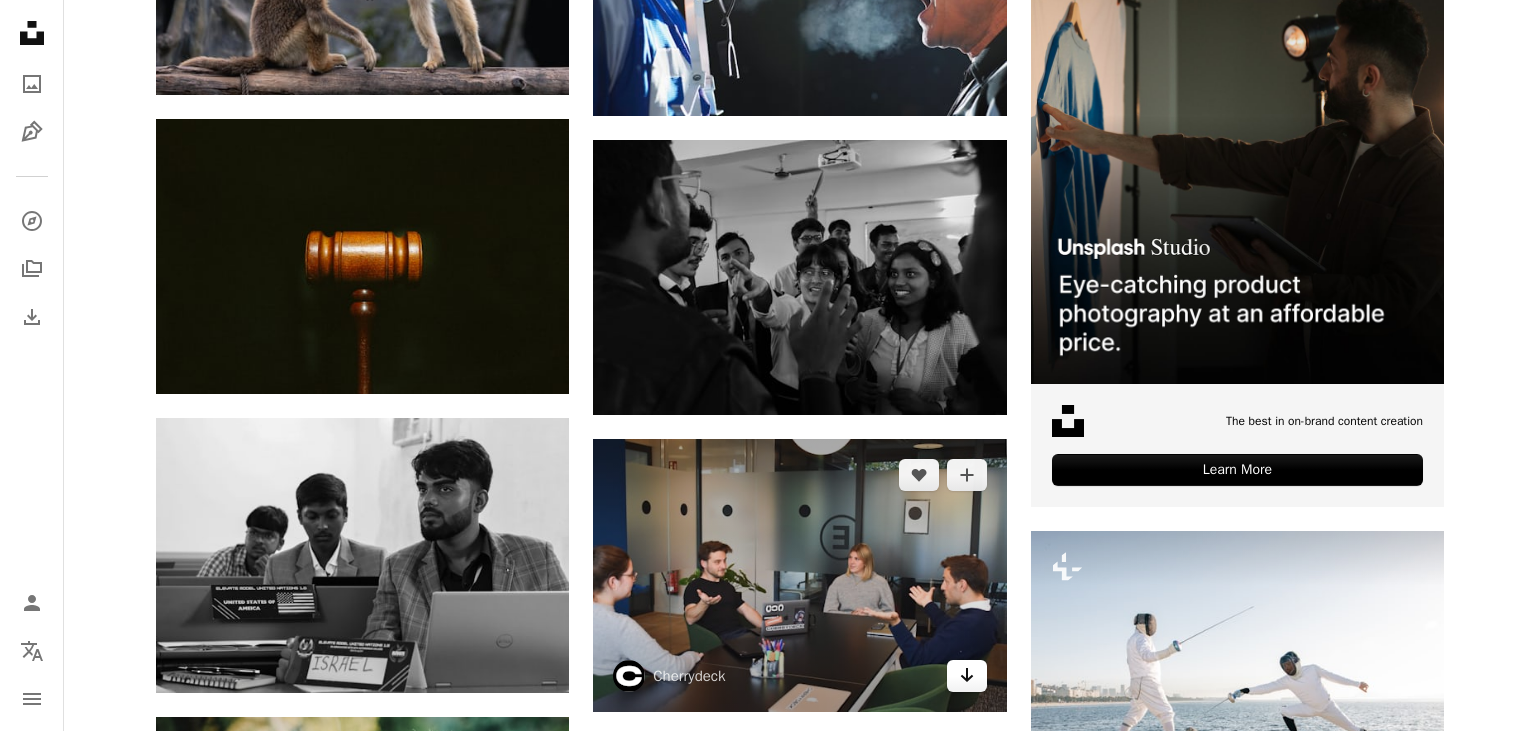click on "Arrow pointing down" 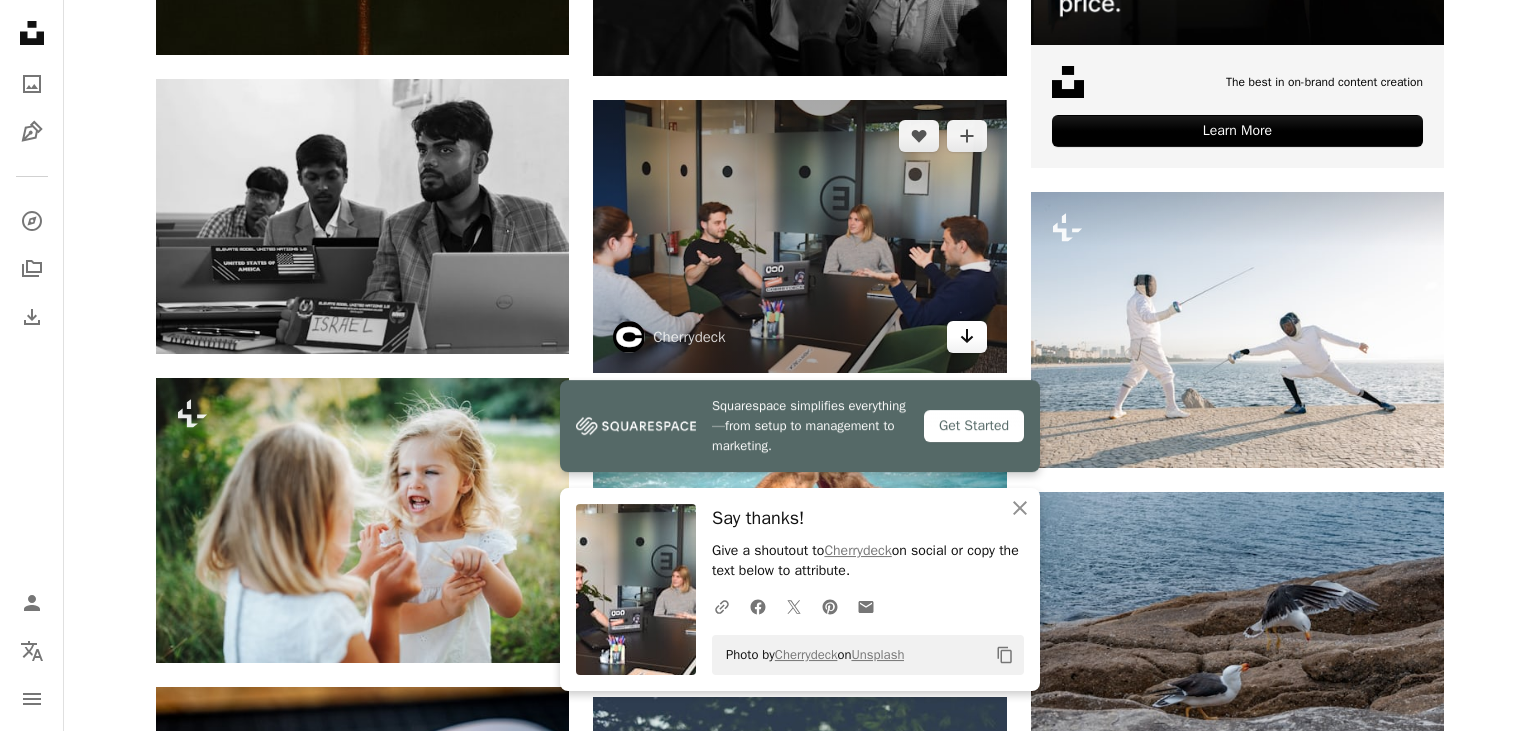 scroll, scrollTop: 8668, scrollLeft: 0, axis: vertical 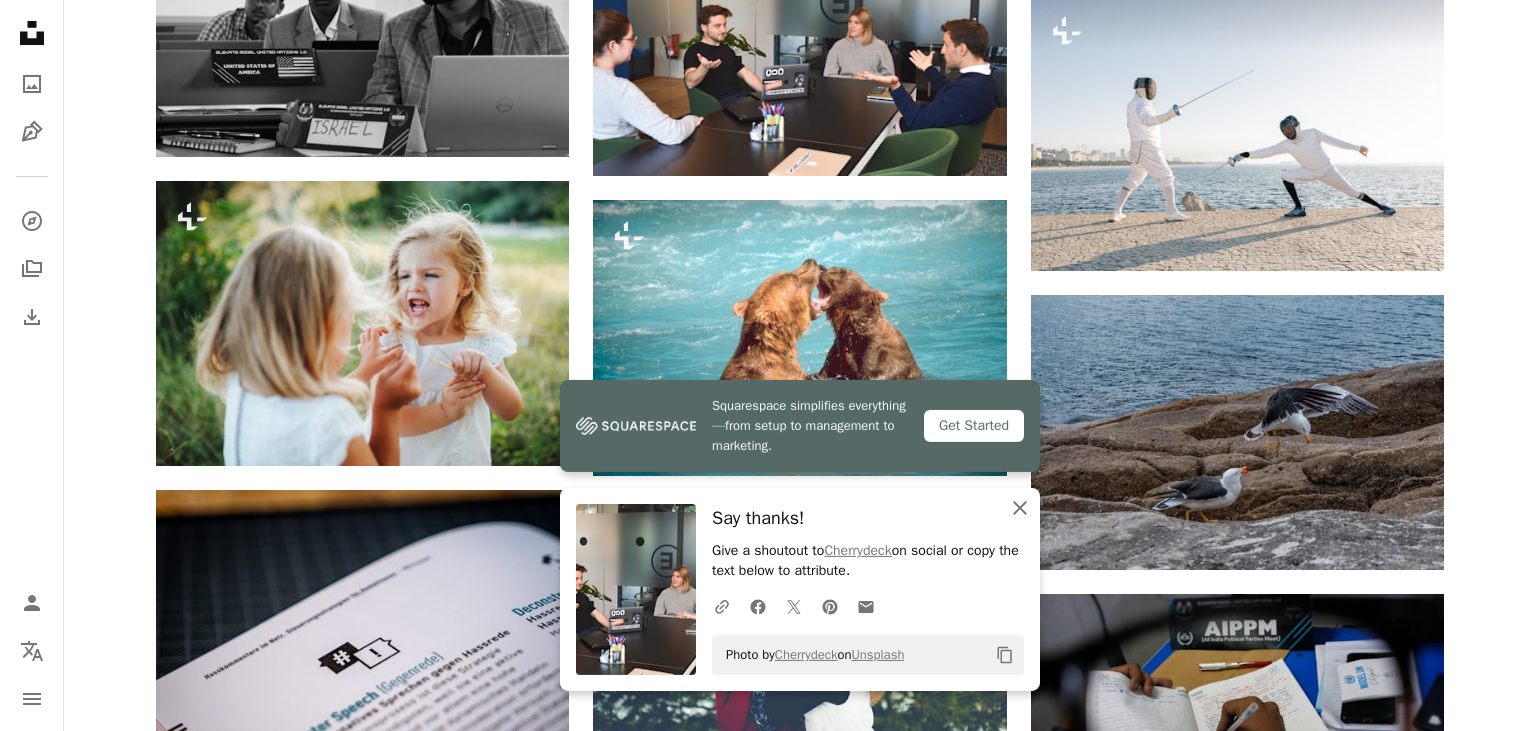 click on "An X shape" 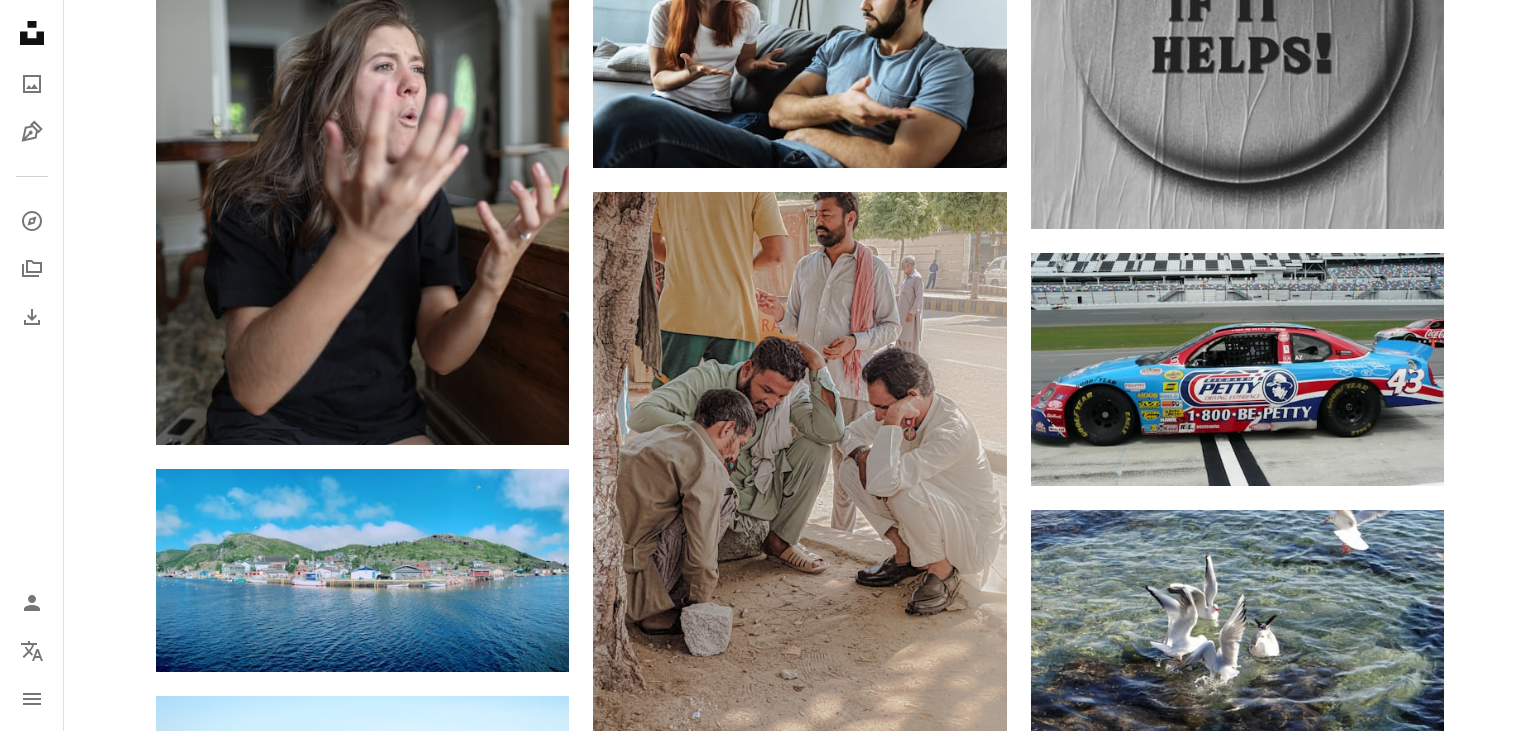 scroll, scrollTop: 9880, scrollLeft: 0, axis: vertical 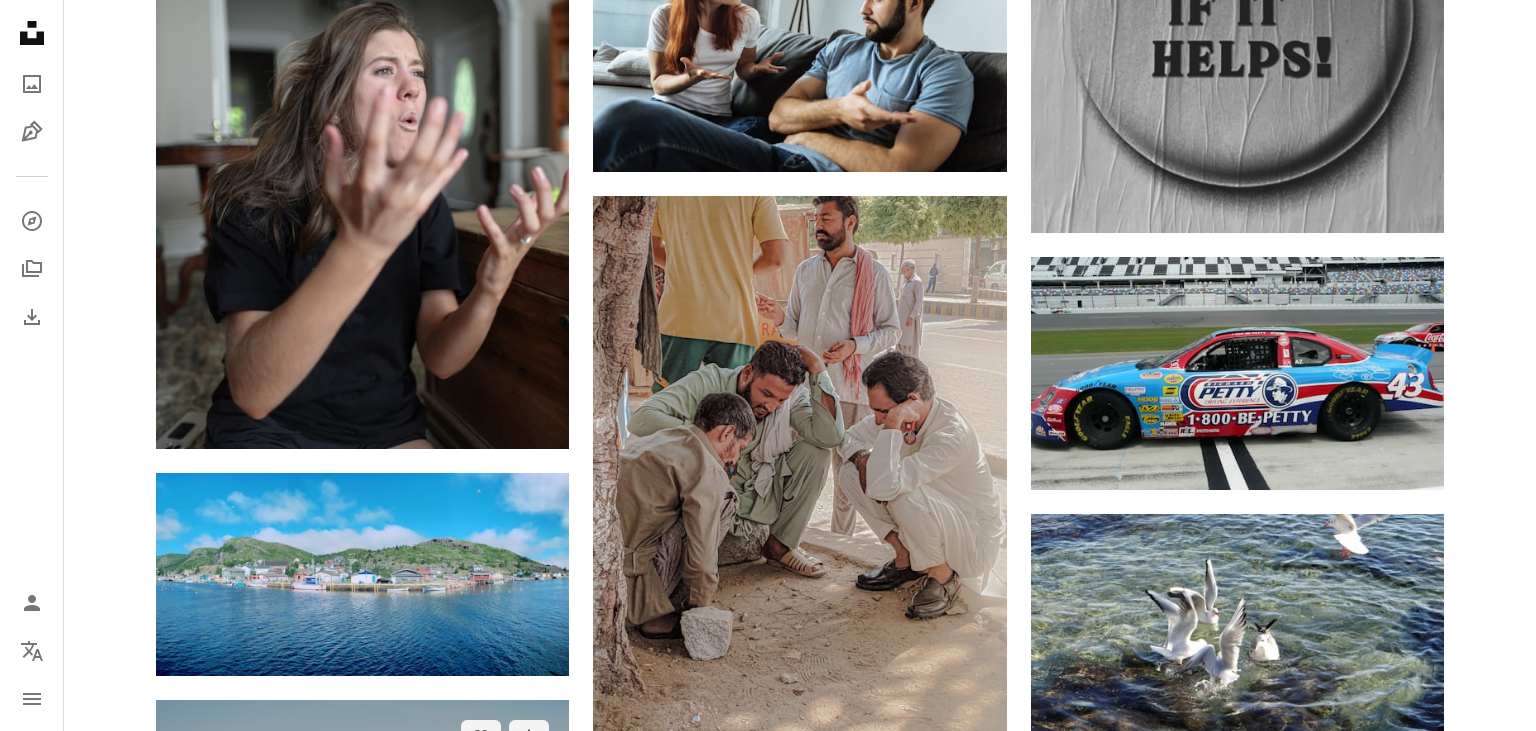 click on "Arrow pointing down" at bounding box center (529, 1284) 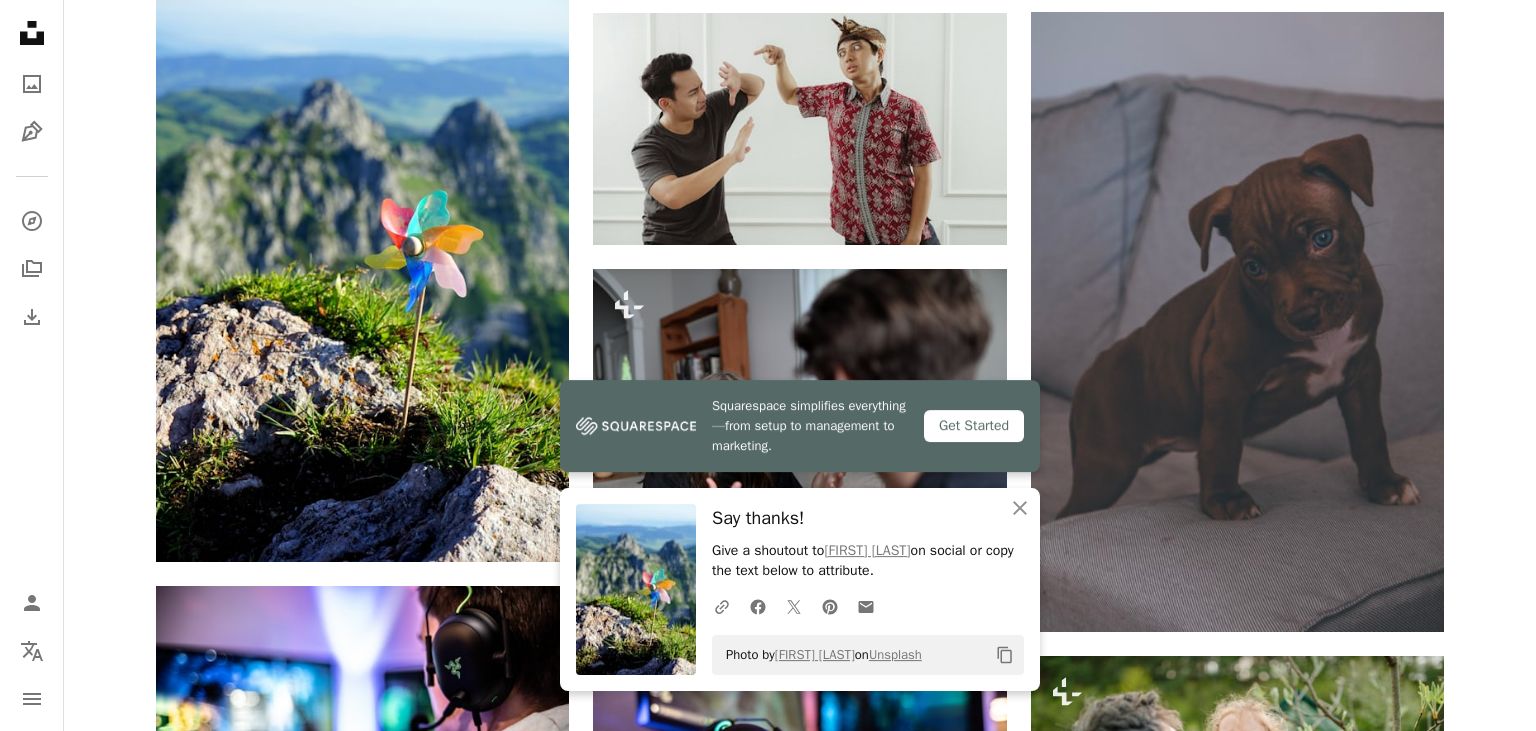 scroll, scrollTop: 10639, scrollLeft: 0, axis: vertical 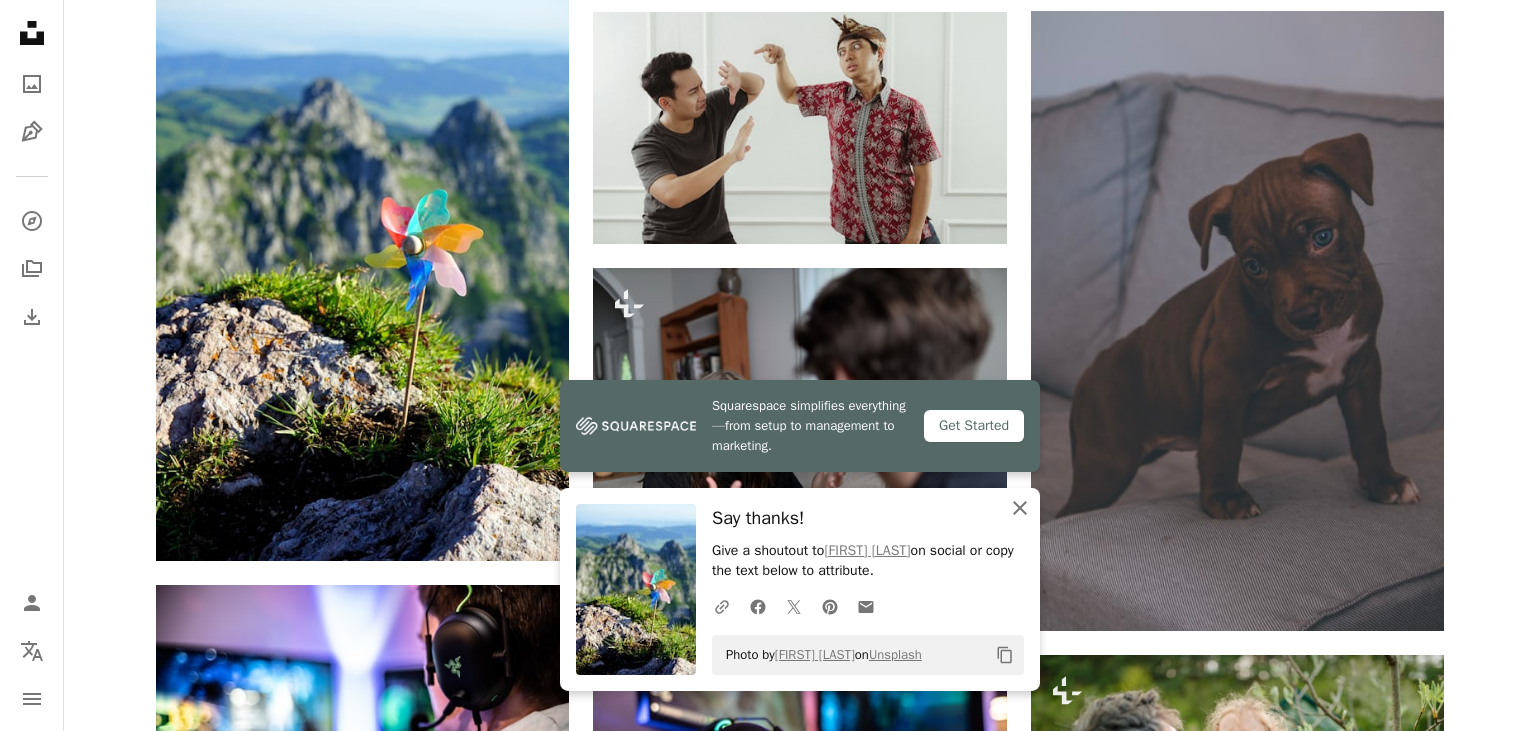 click 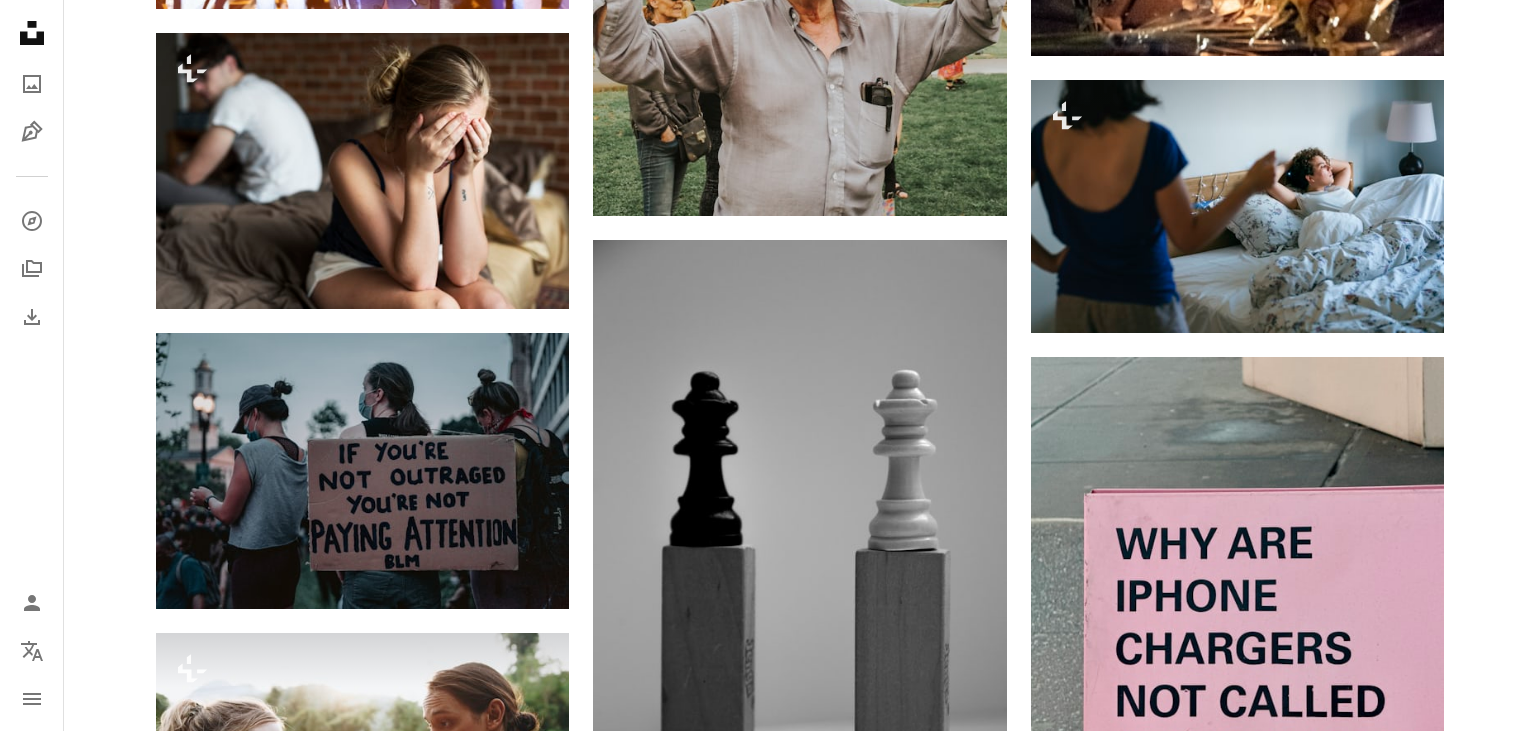 scroll, scrollTop: 33008, scrollLeft: 0, axis: vertical 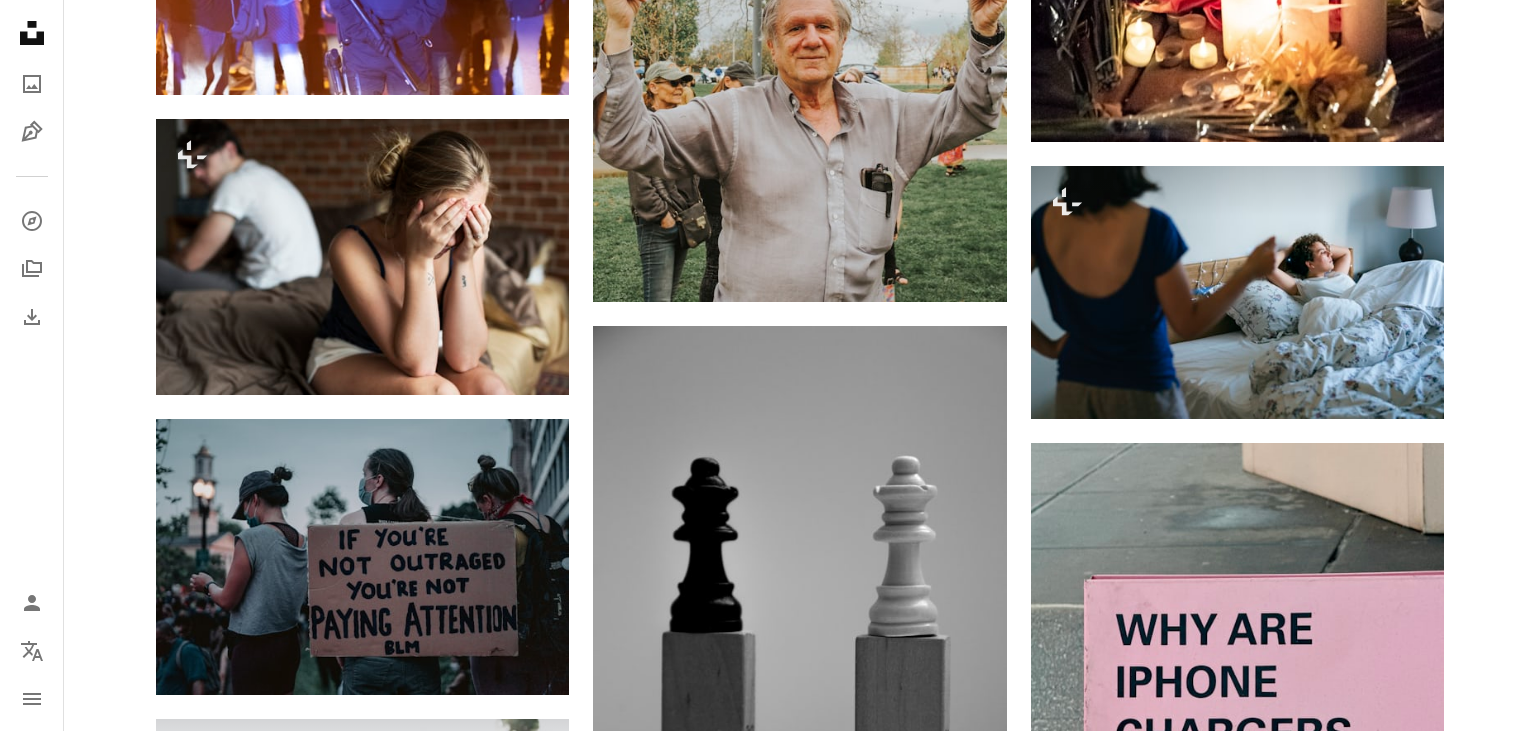 click on "Arrow pointing down" 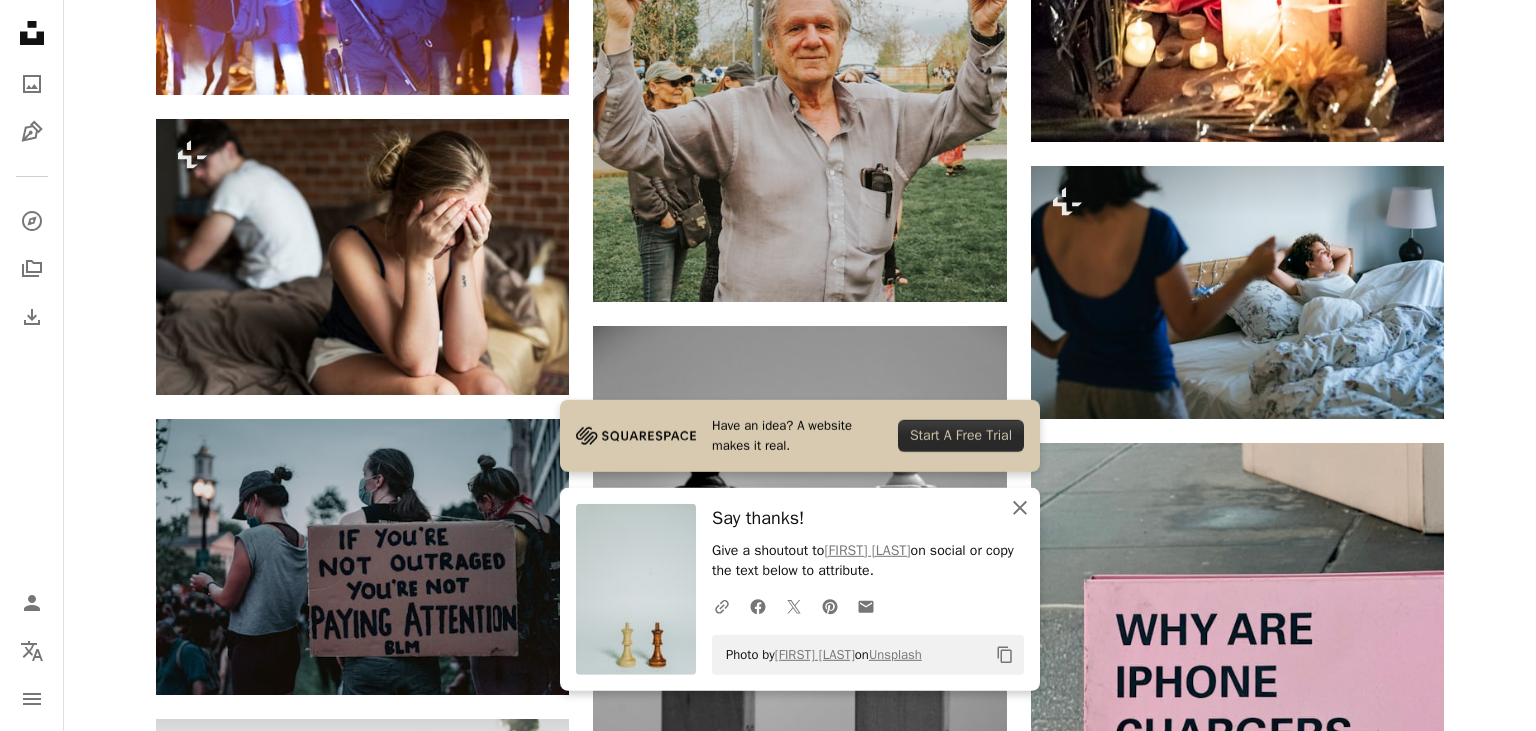 click 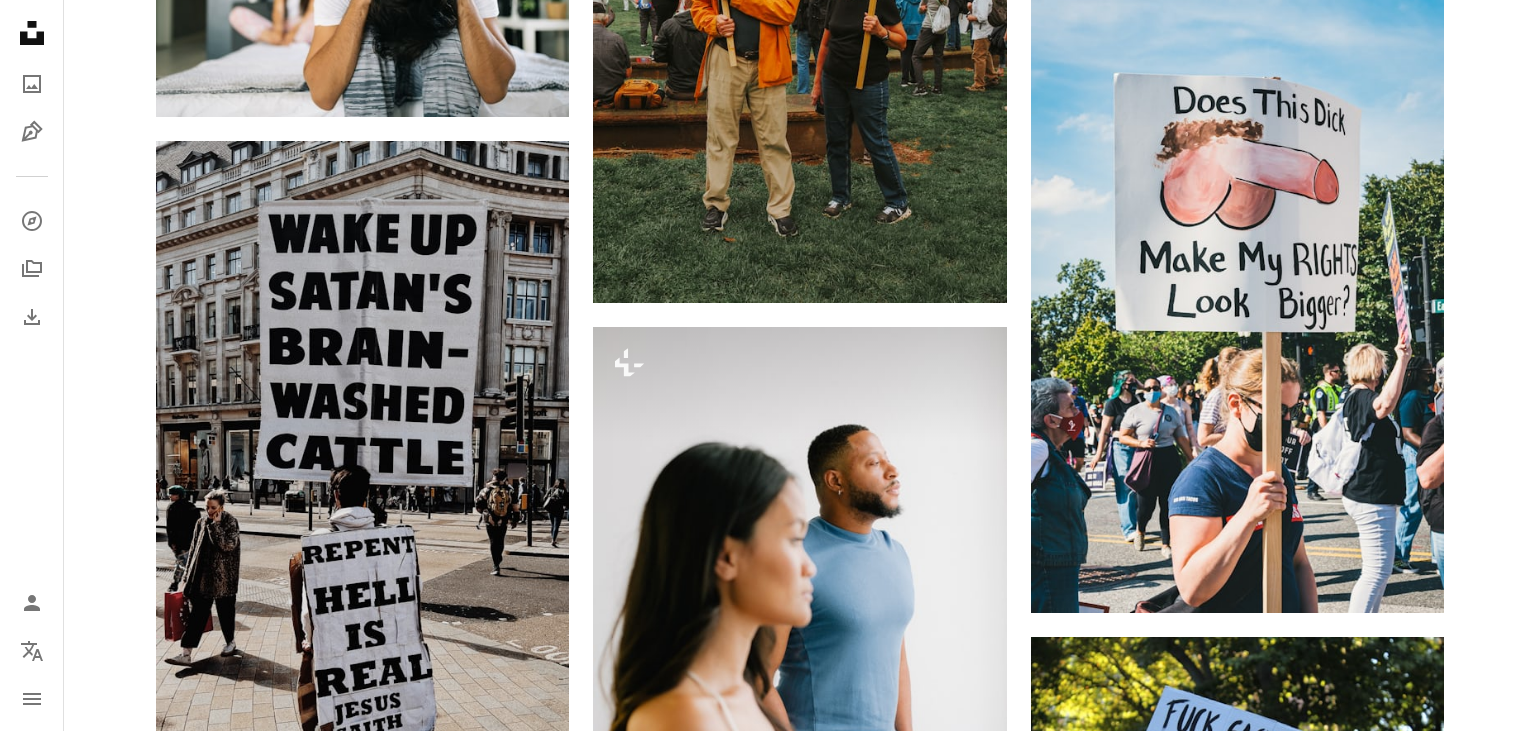 scroll, scrollTop: 38196, scrollLeft: 0, axis: vertical 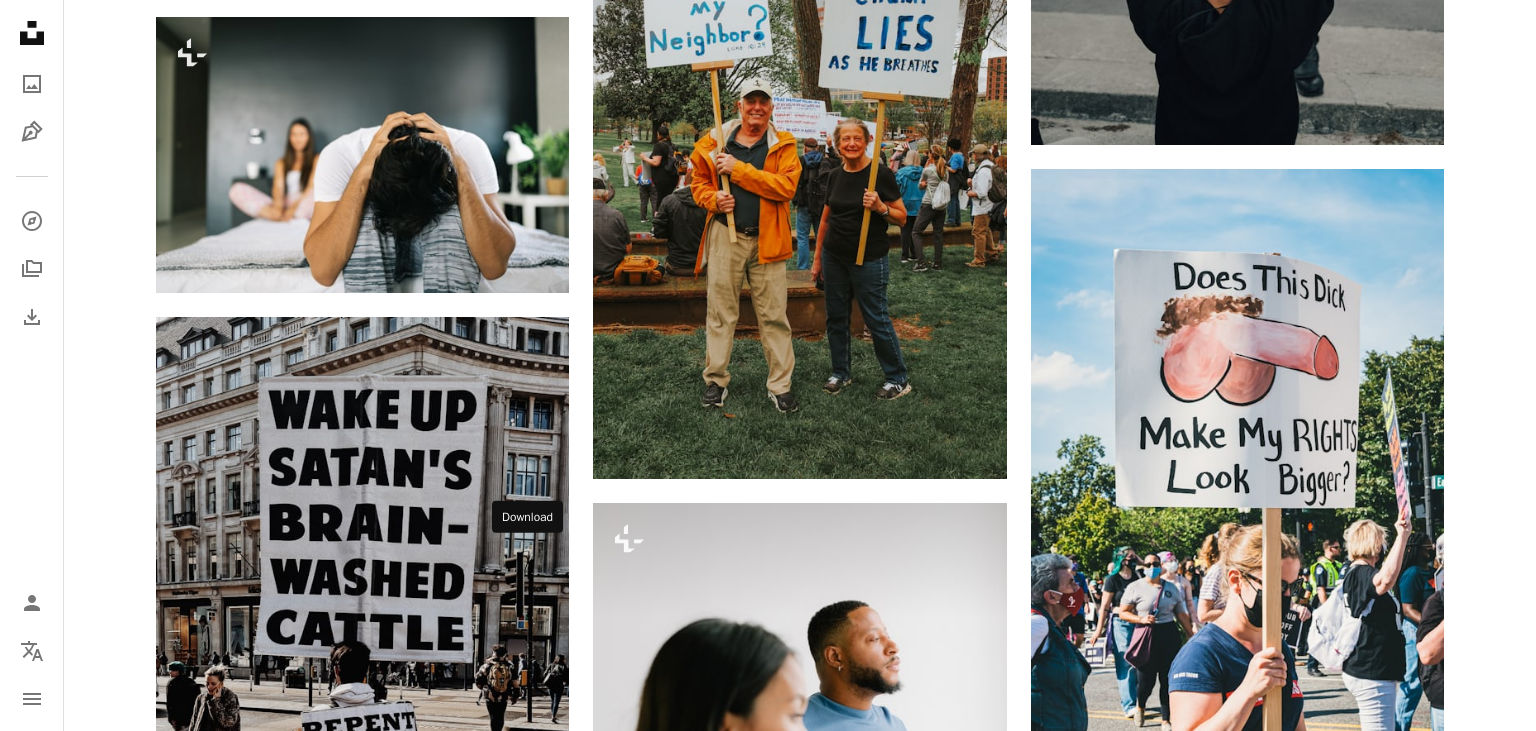 click on "Arrow pointing down" at bounding box center (529, 1331) 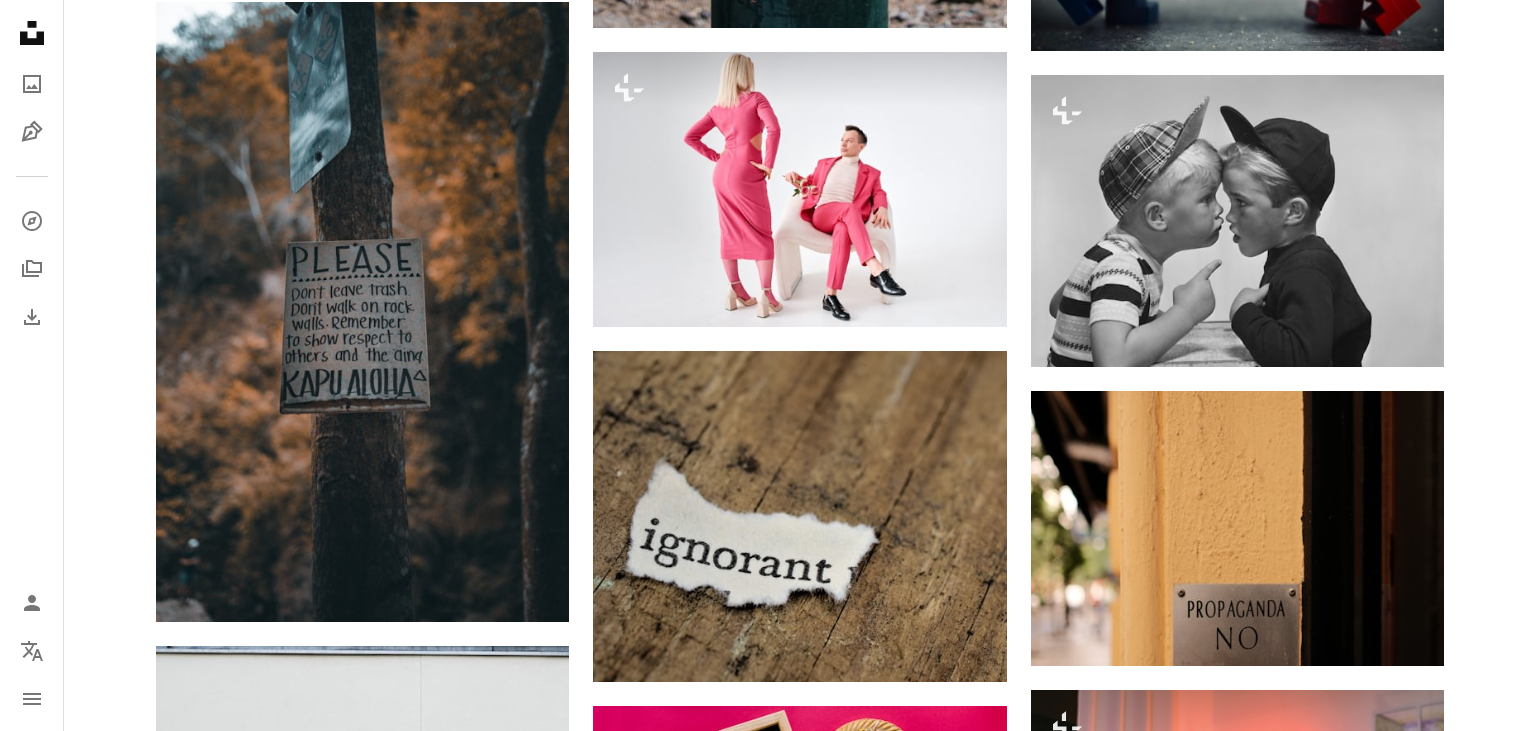 scroll, scrollTop: 43250, scrollLeft: 0, axis: vertical 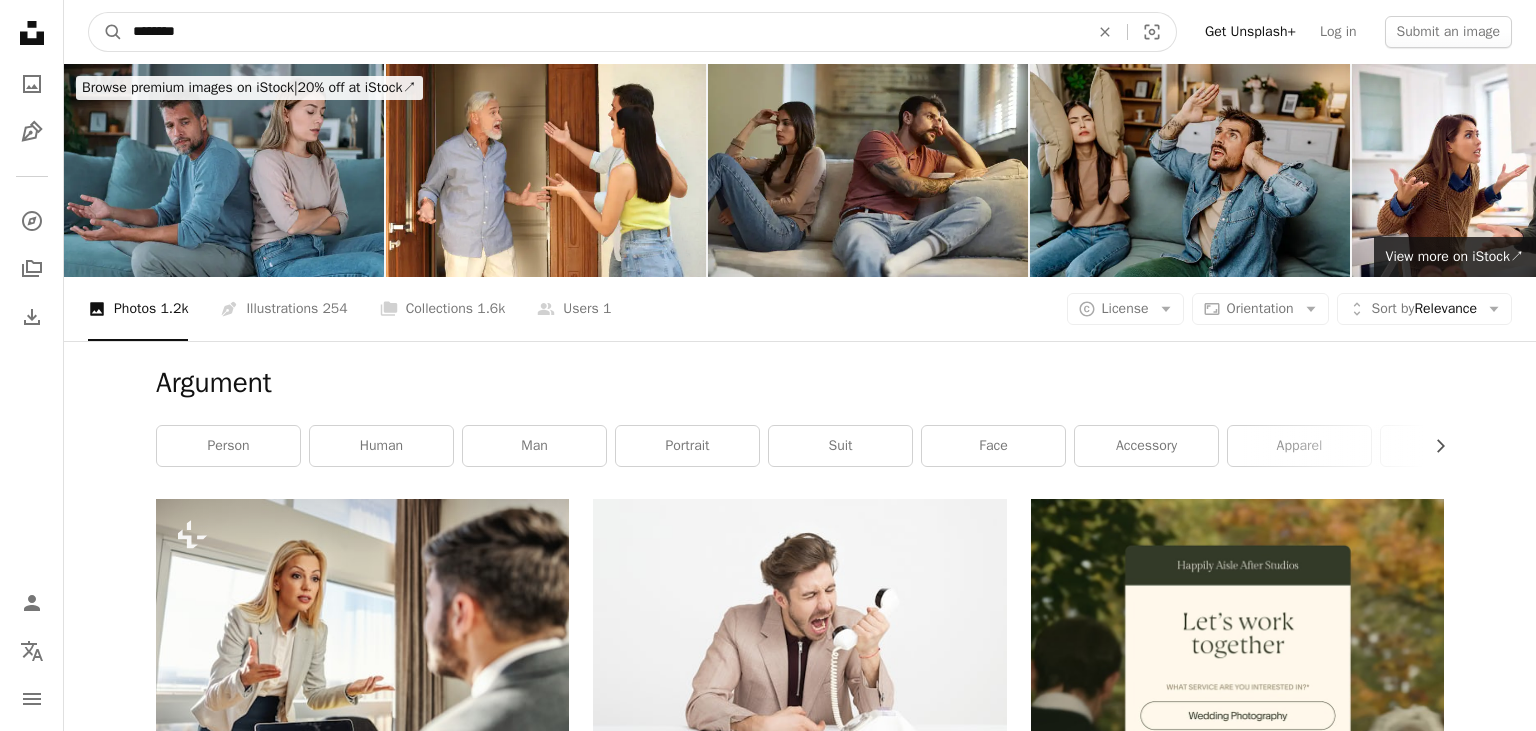 drag, startPoint x: 227, startPoint y: 14, endPoint x: 0, endPoint y: 28, distance: 227.4313 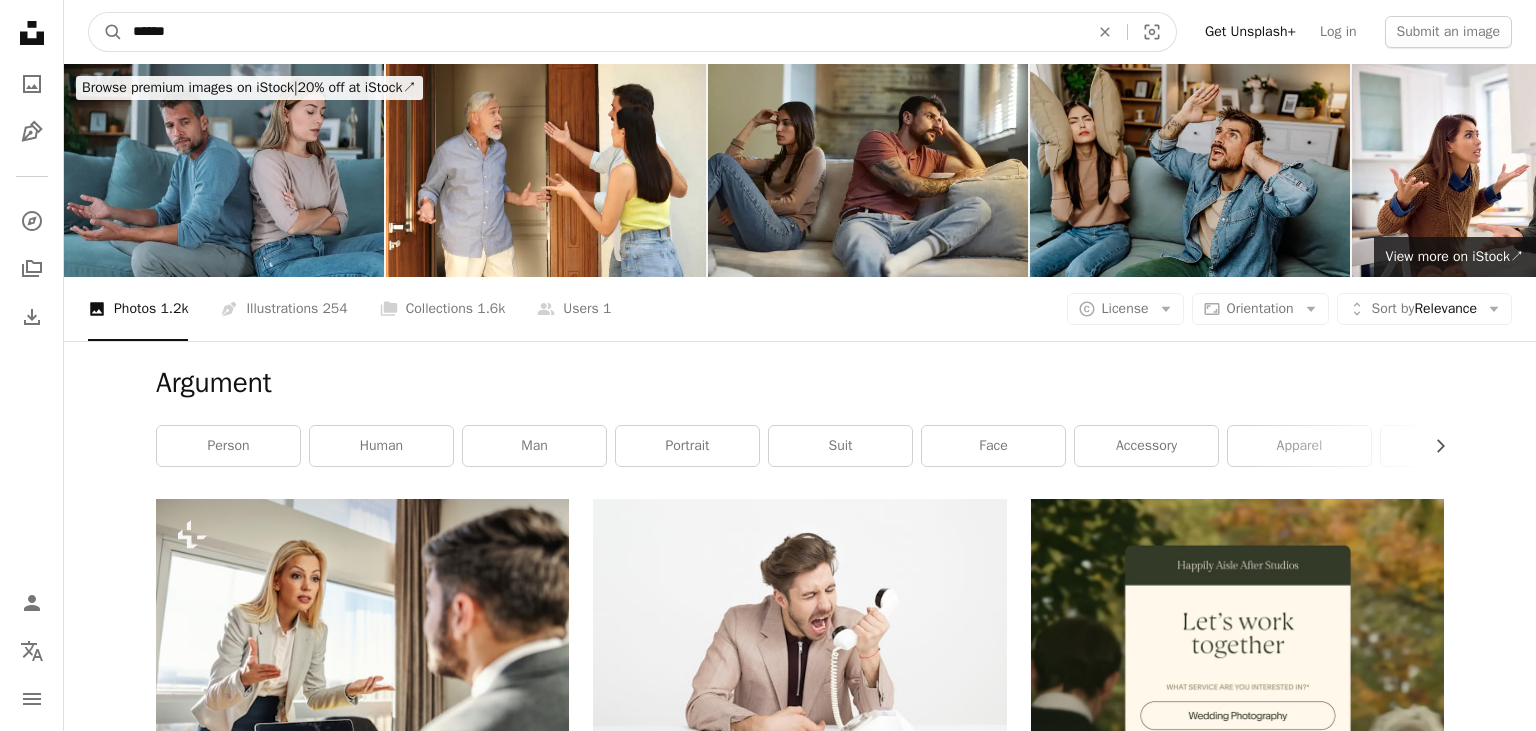 type on "*******" 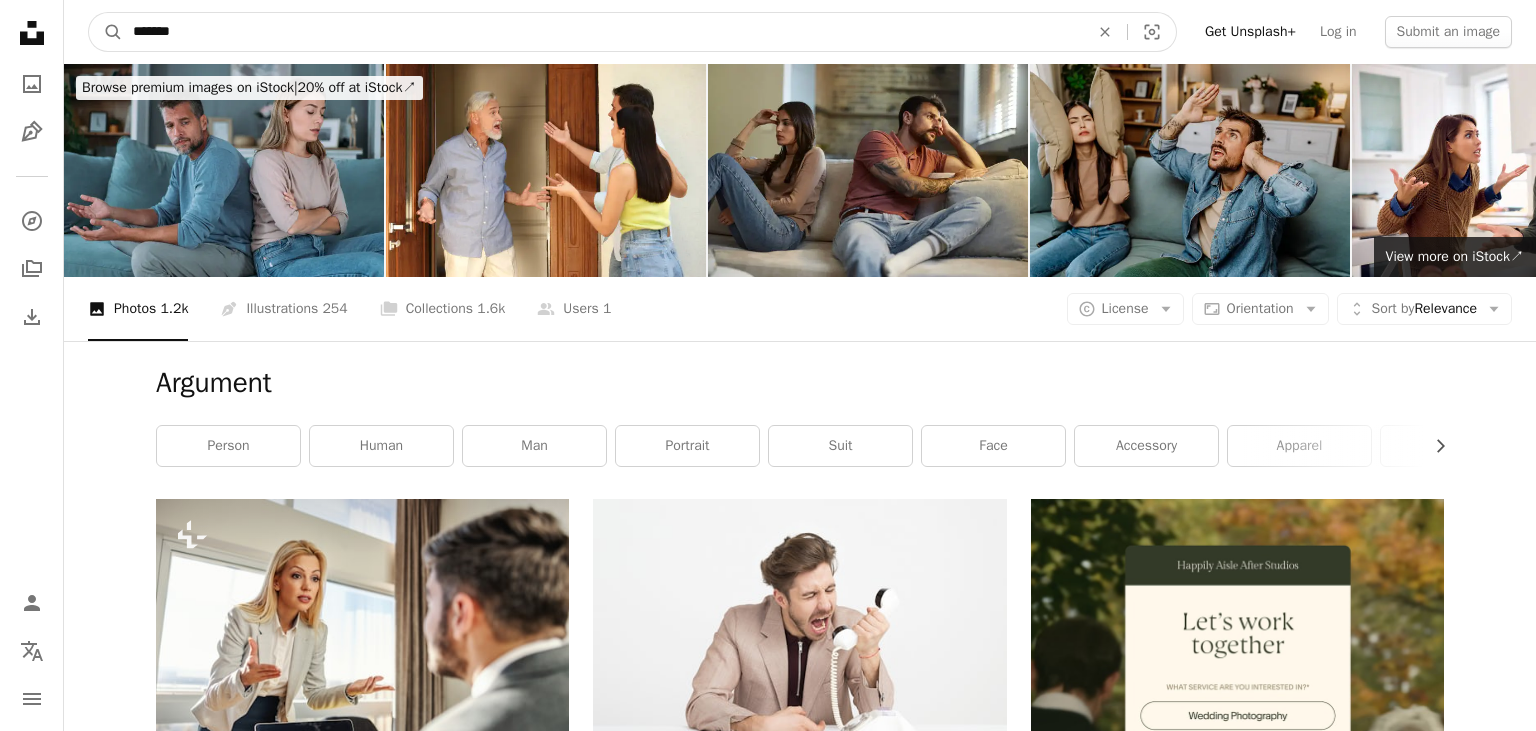 click on "A magnifying glass" at bounding box center [106, 32] 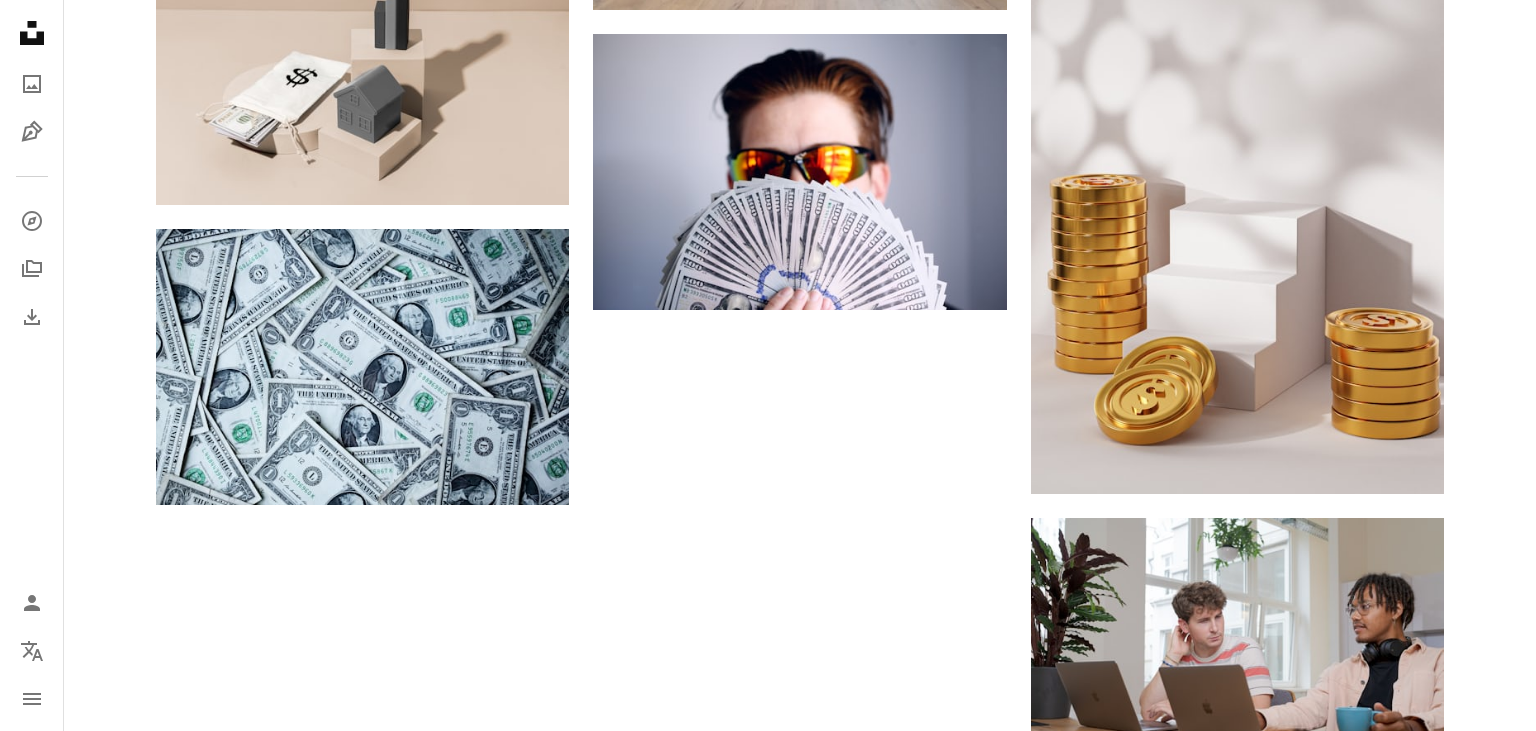 scroll, scrollTop: 2570, scrollLeft: 0, axis: vertical 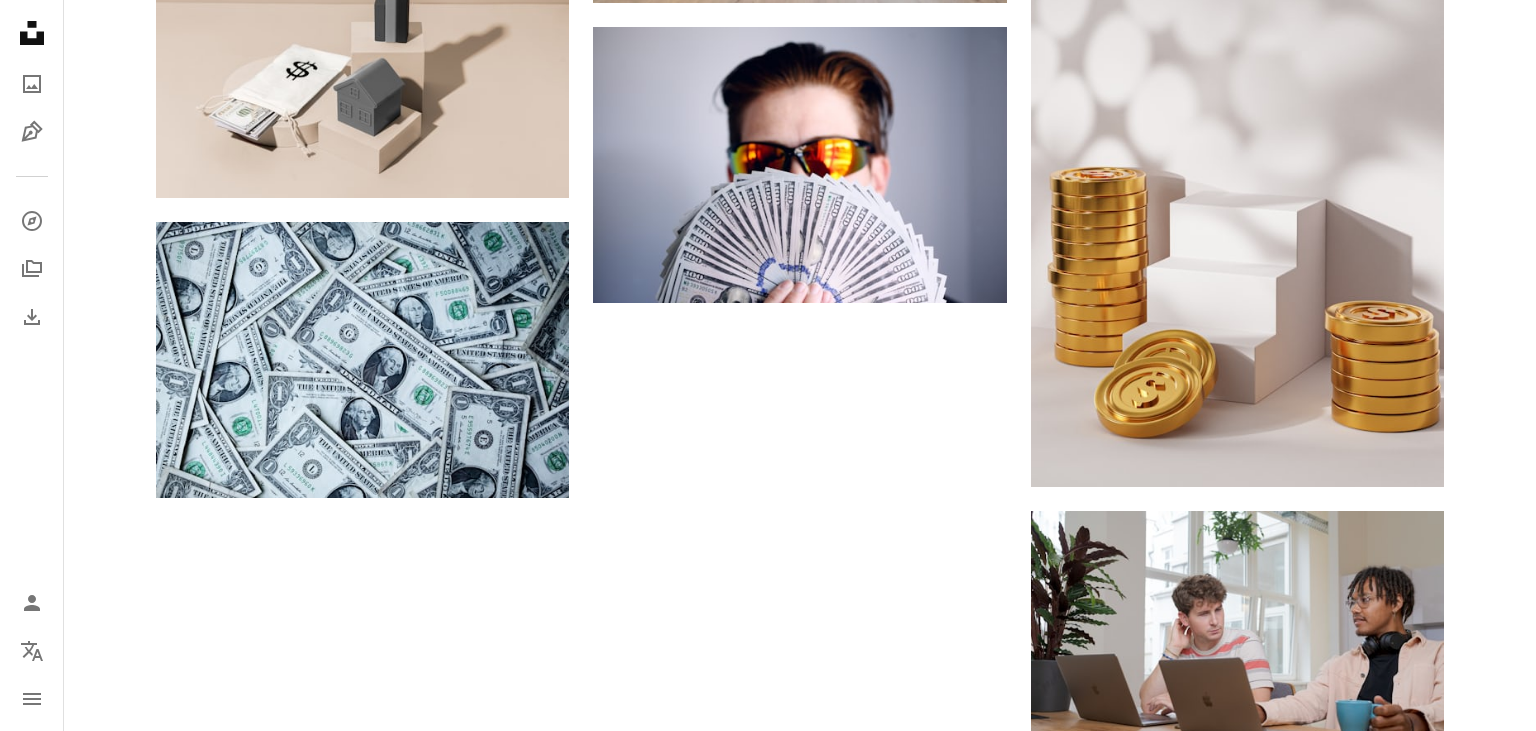 click on "Load more" at bounding box center [800, 866] 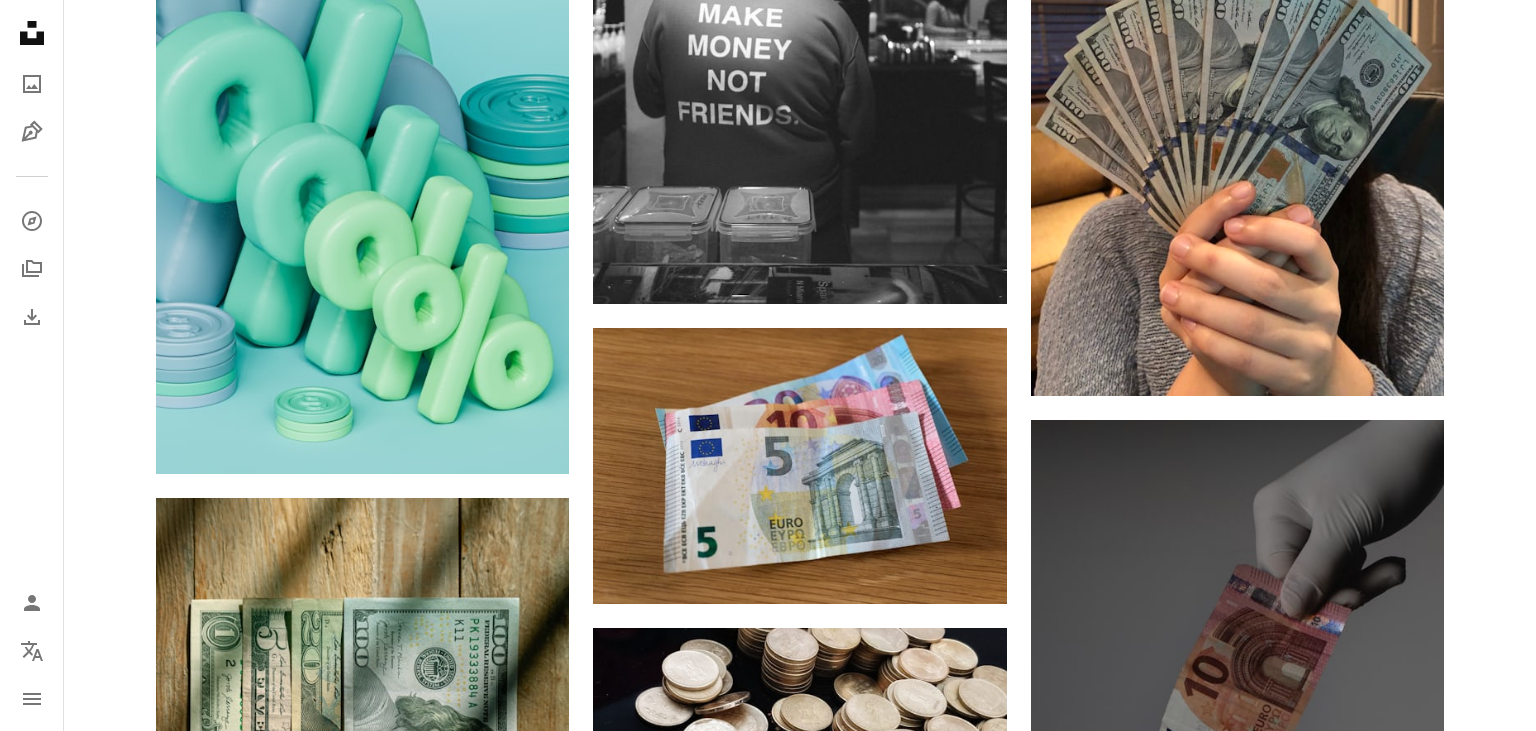 scroll, scrollTop: 11028, scrollLeft: 0, axis: vertical 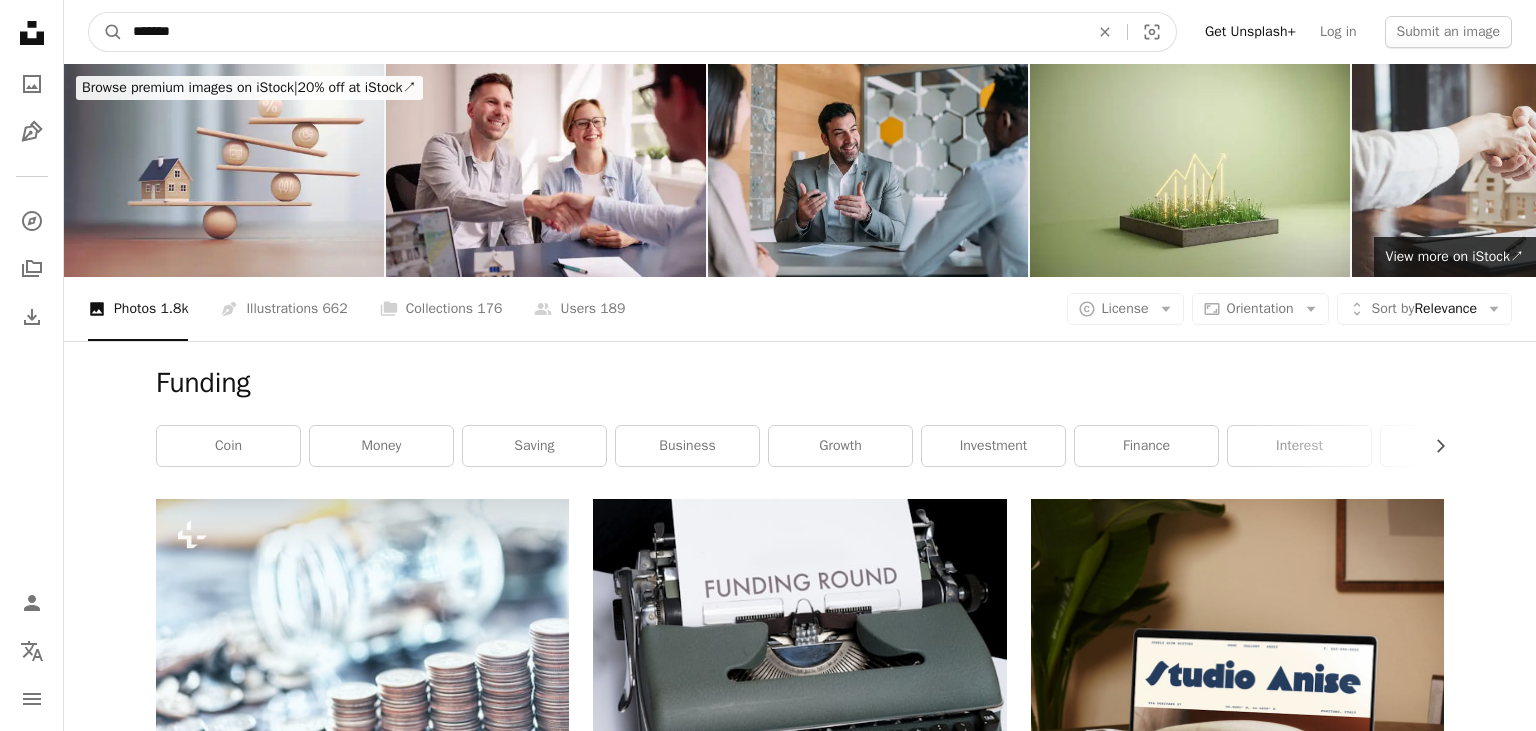 drag, startPoint x: 183, startPoint y: 23, endPoint x: 60, endPoint y: 17, distance: 123.146255 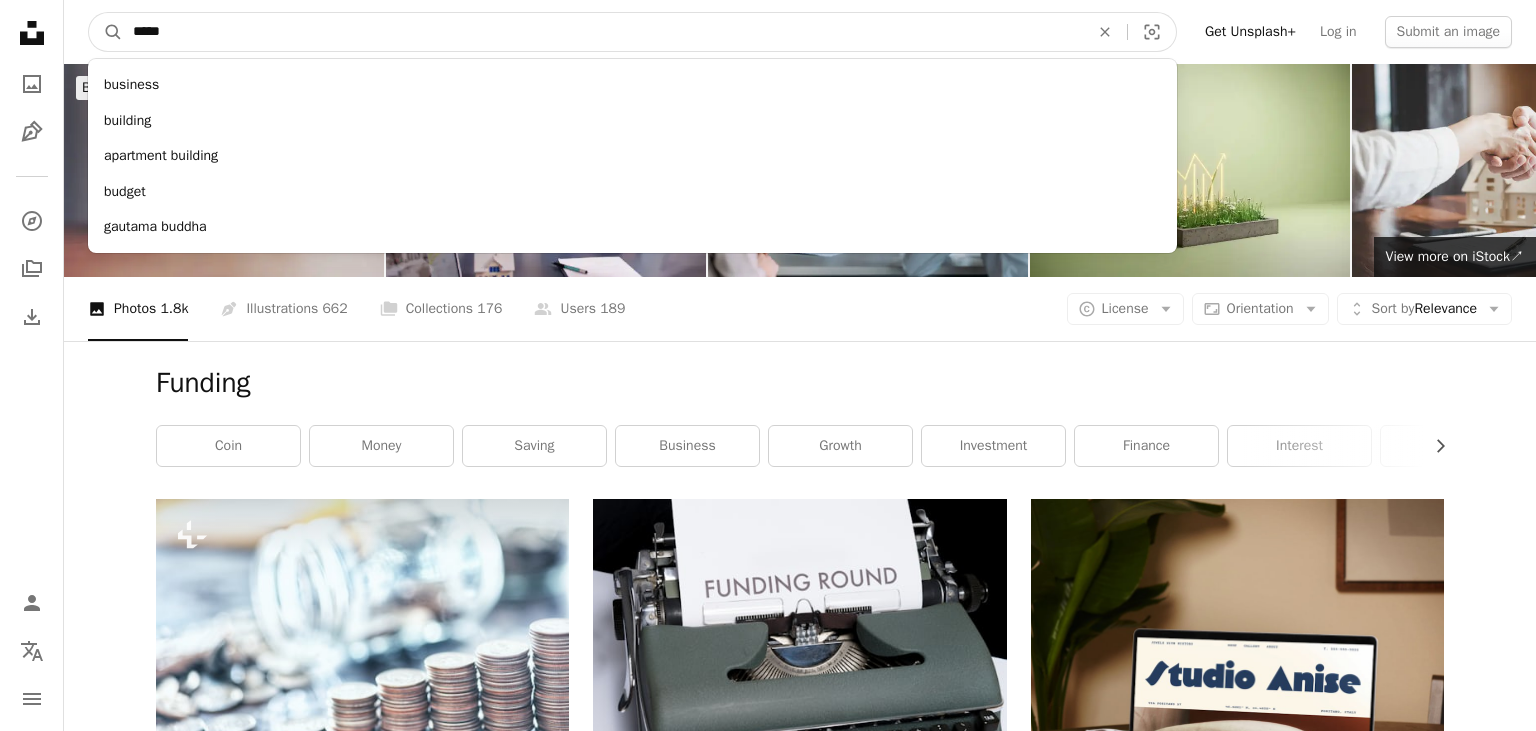 type on "******" 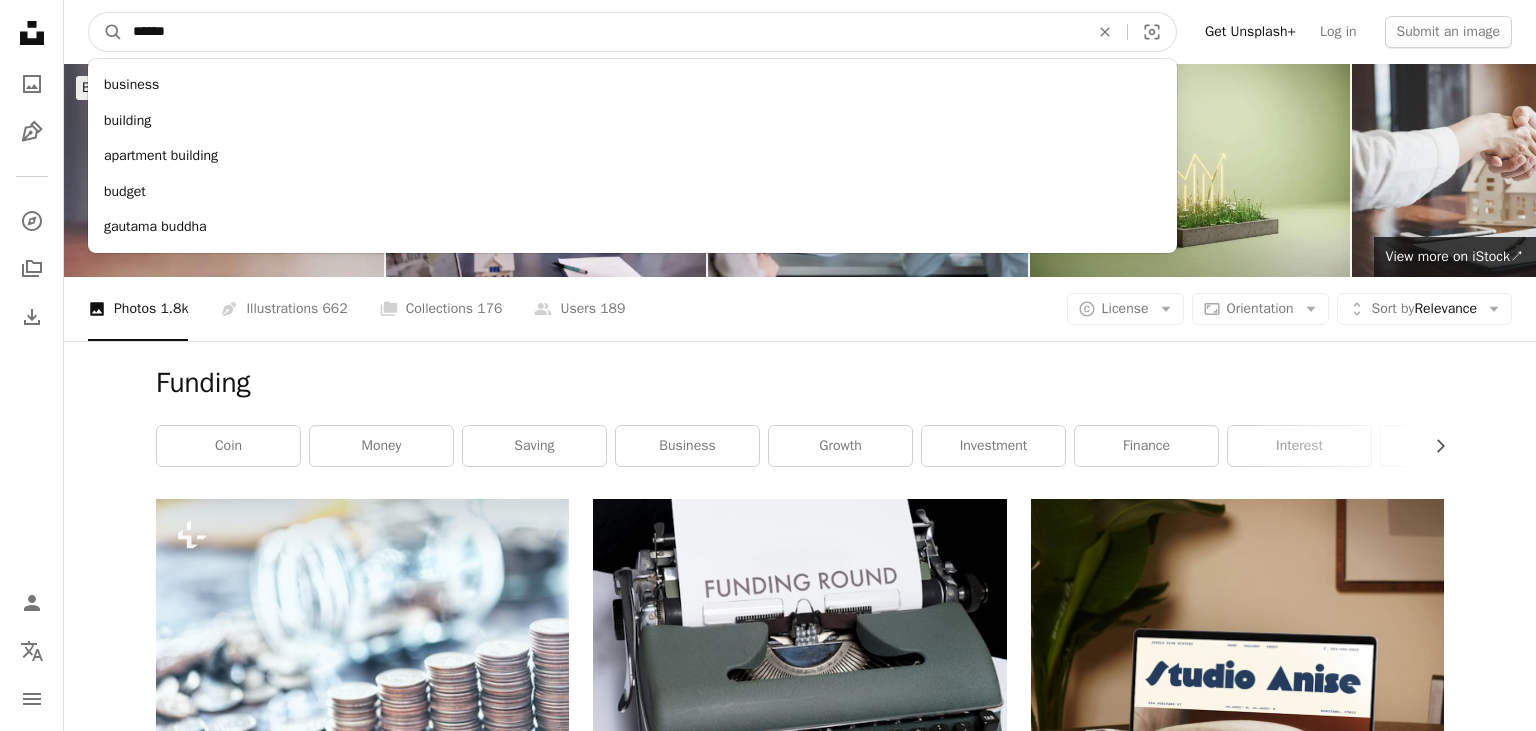 click on "A magnifying glass" at bounding box center (106, 32) 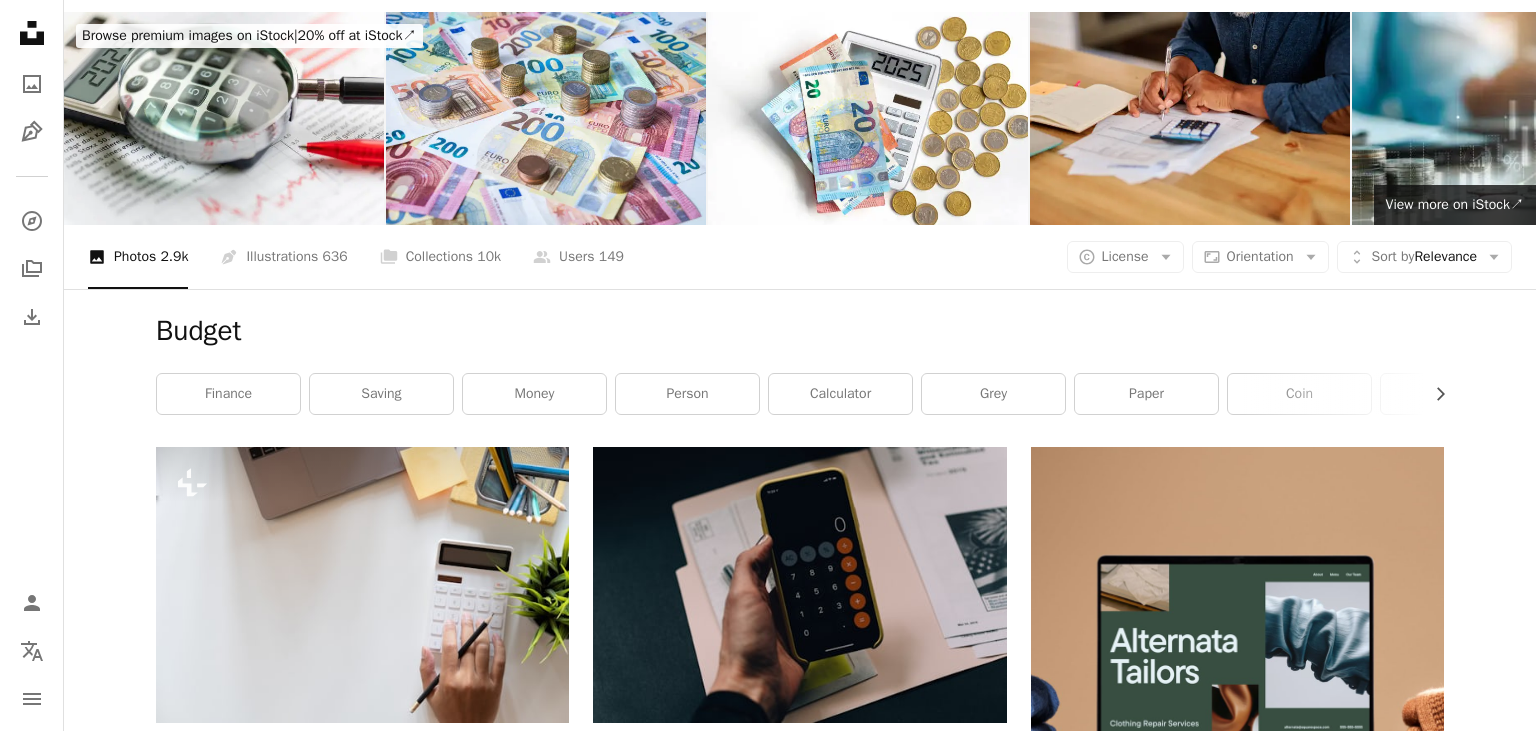 scroll, scrollTop: 0, scrollLeft: 0, axis: both 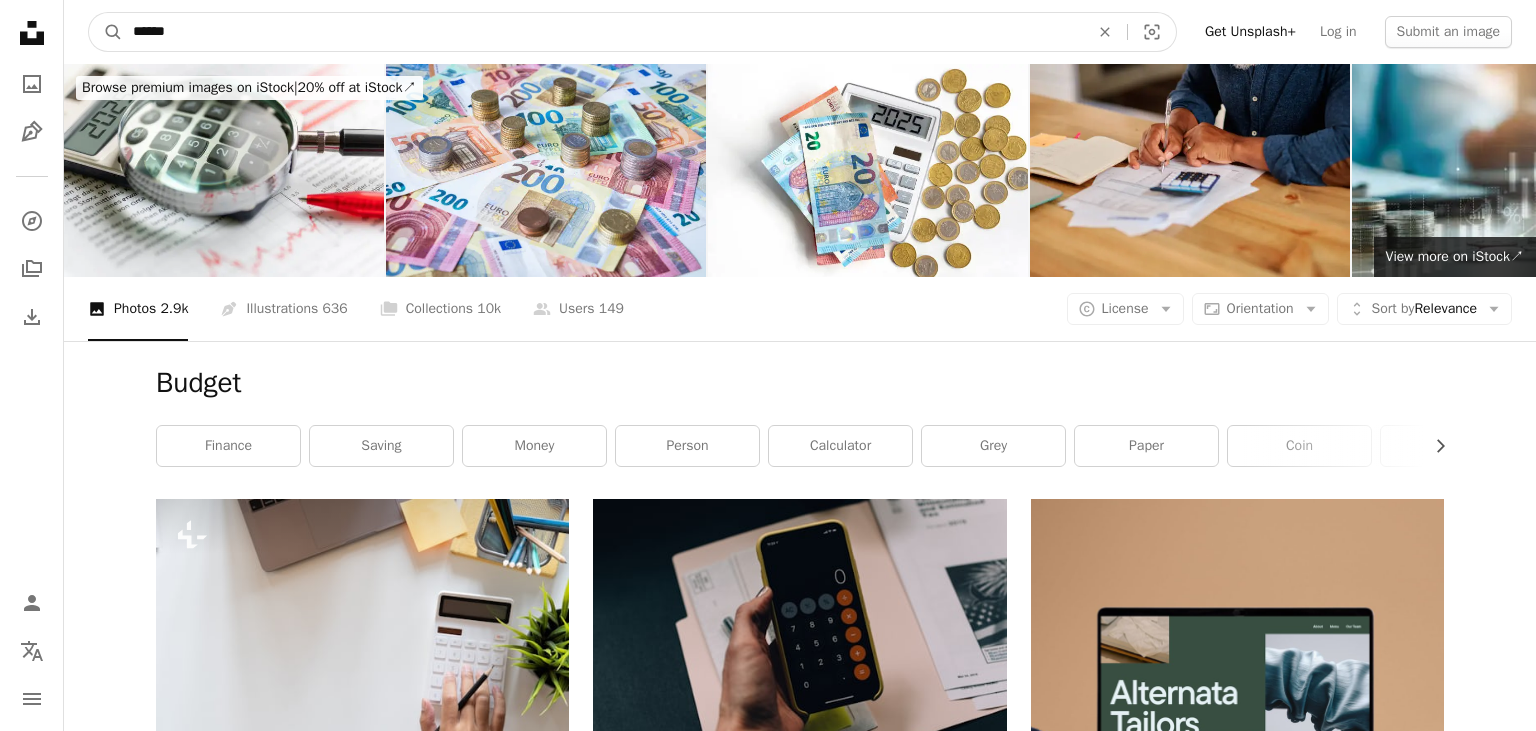 drag, startPoint x: 222, startPoint y: 32, endPoint x: 0, endPoint y: 36, distance: 222.03603 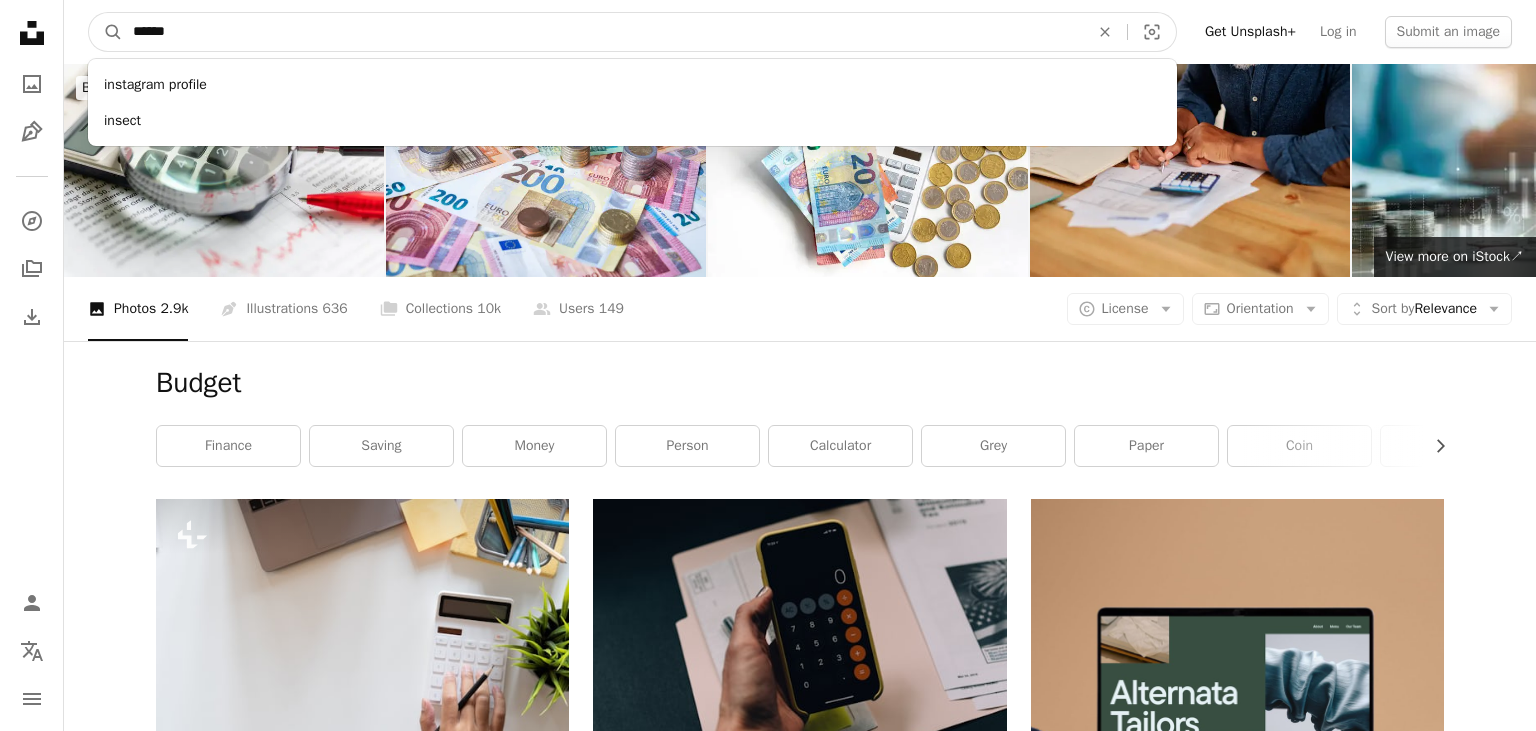 type on "*******" 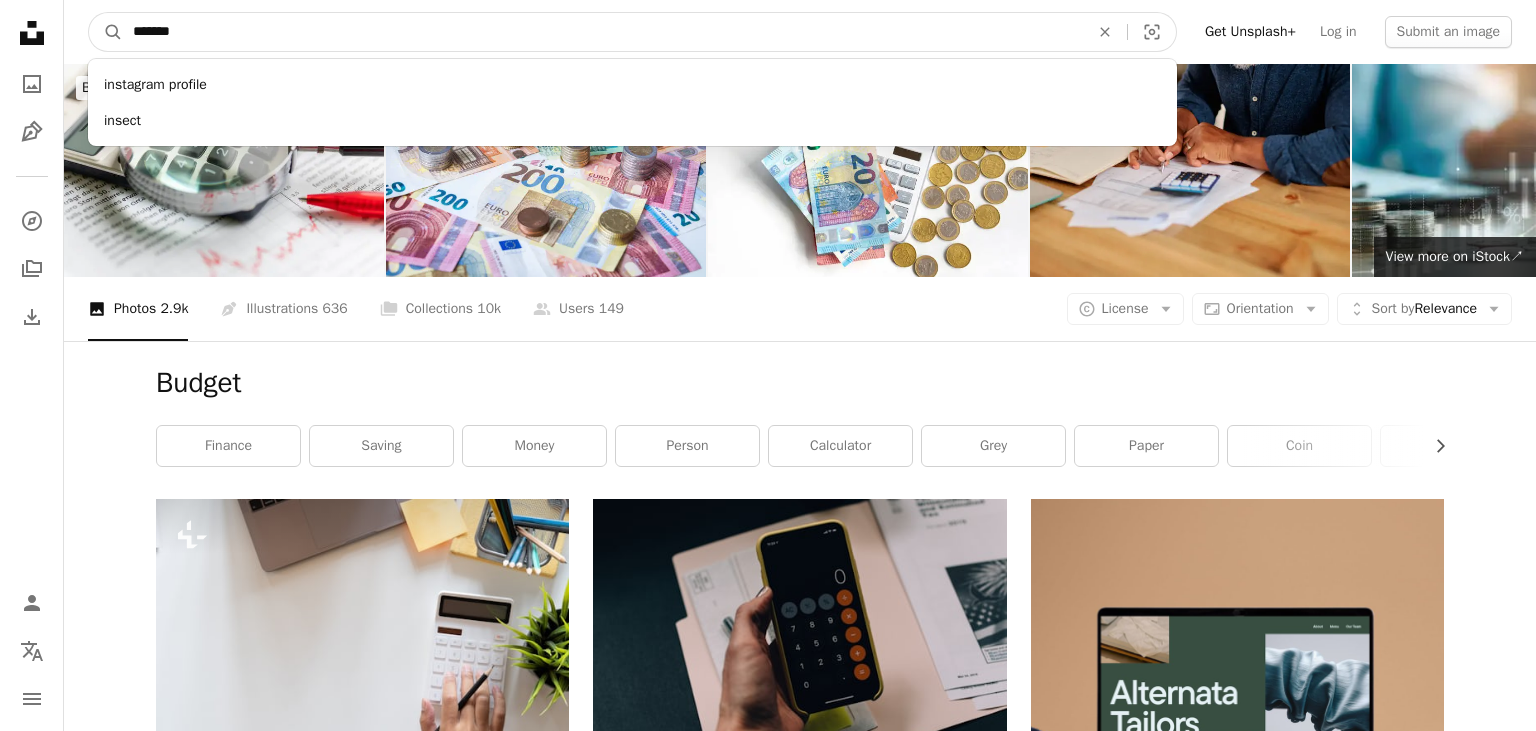 click on "A magnifying glass" at bounding box center (106, 32) 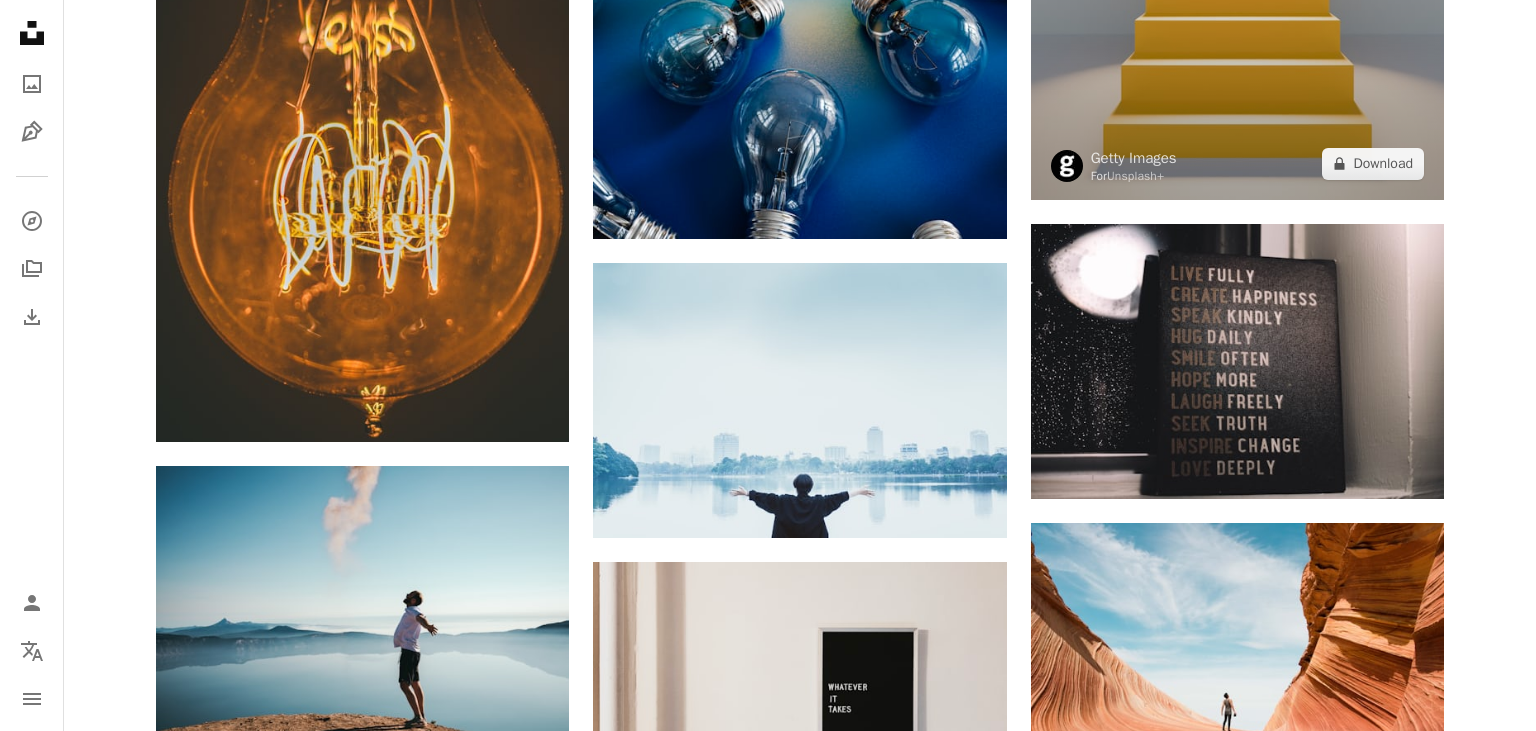 scroll, scrollTop: 2639, scrollLeft: 0, axis: vertical 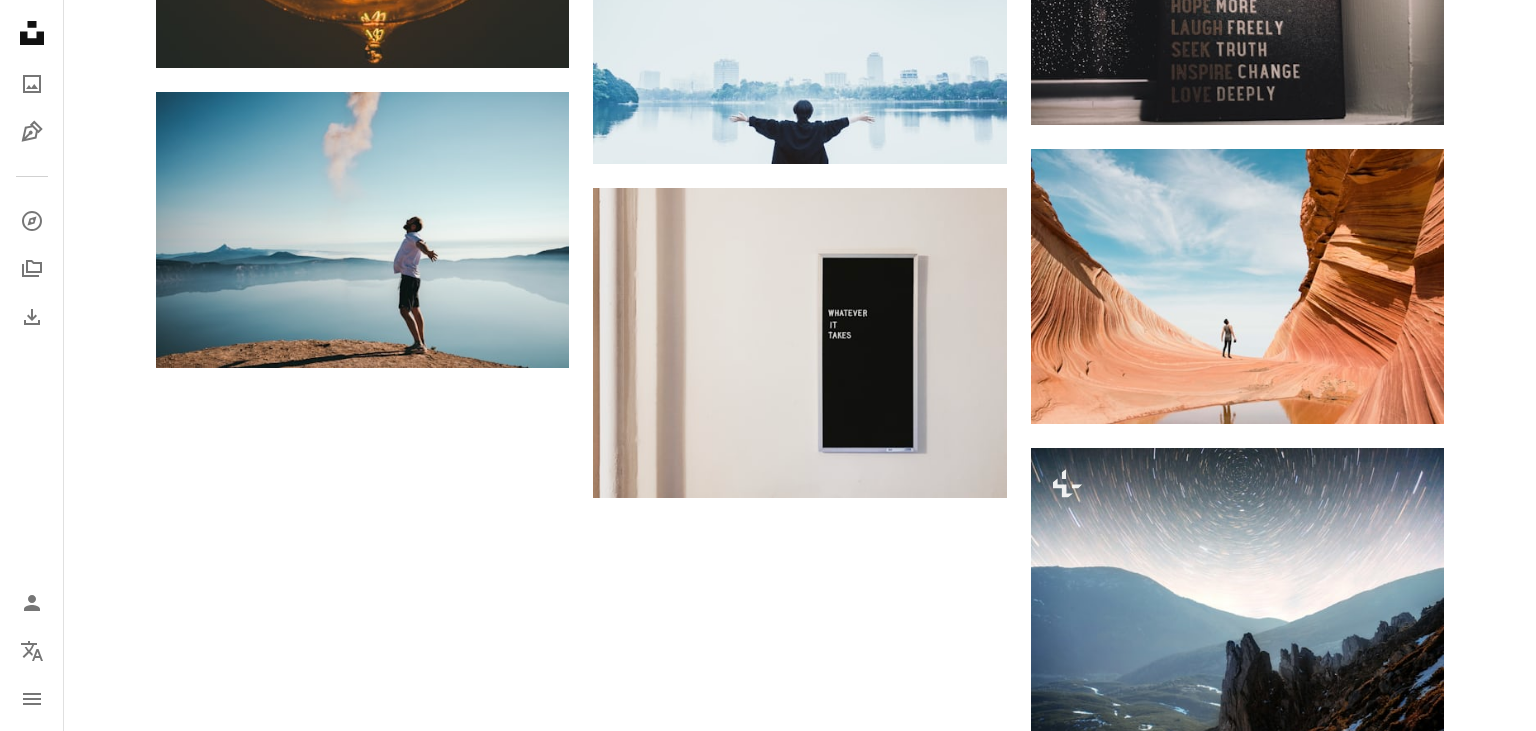 click on "Load more" at bounding box center (800, 880) 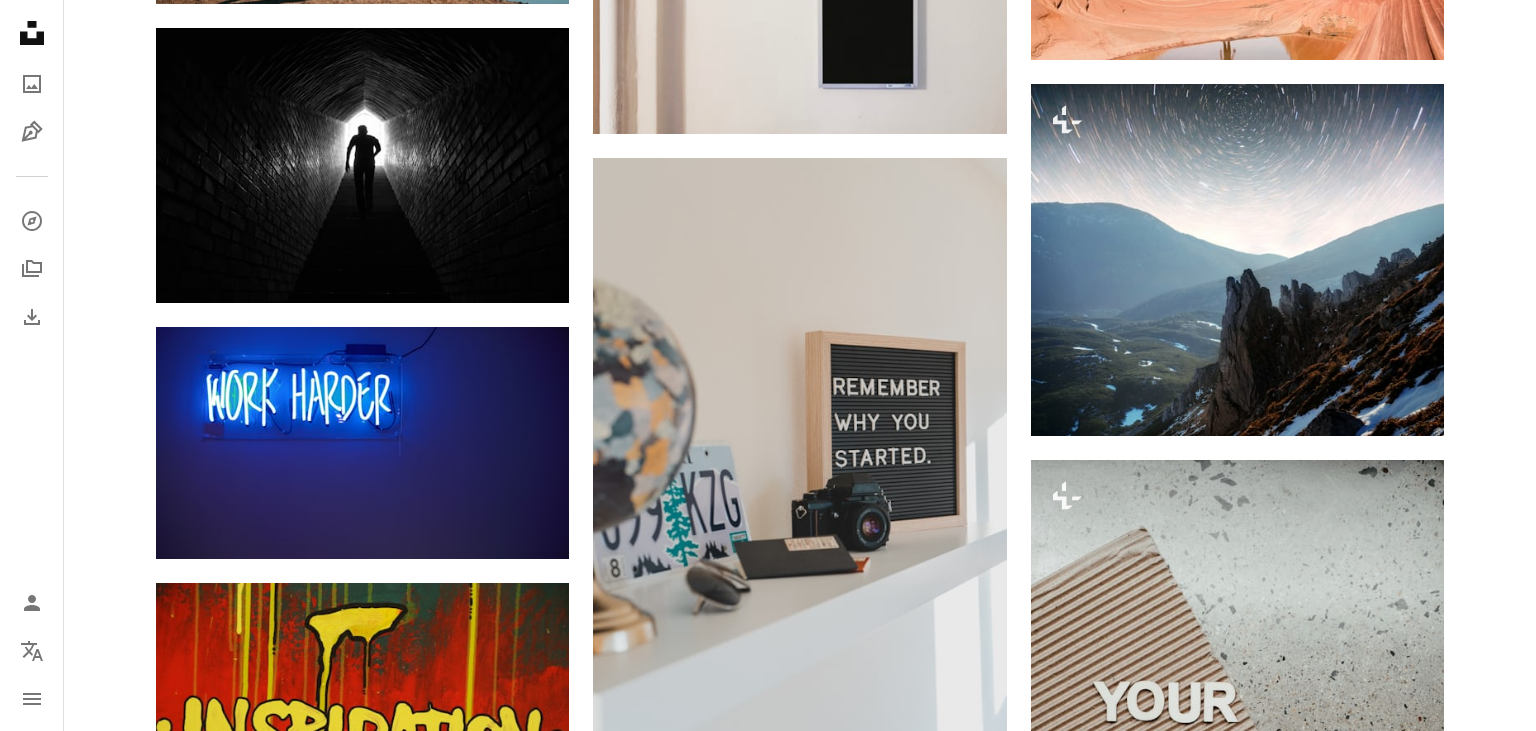 scroll, scrollTop: 3002, scrollLeft: 0, axis: vertical 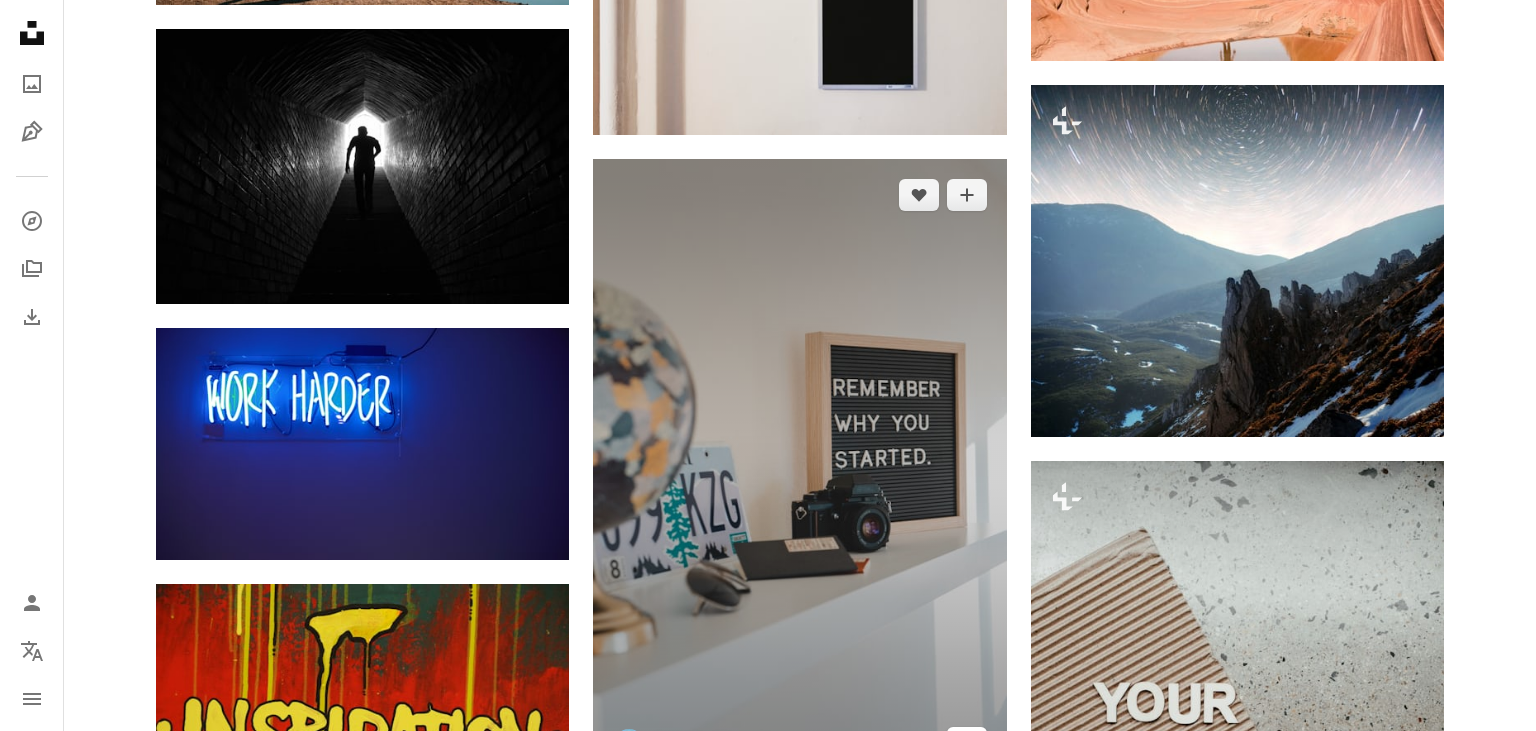 click on "Arrow pointing down" 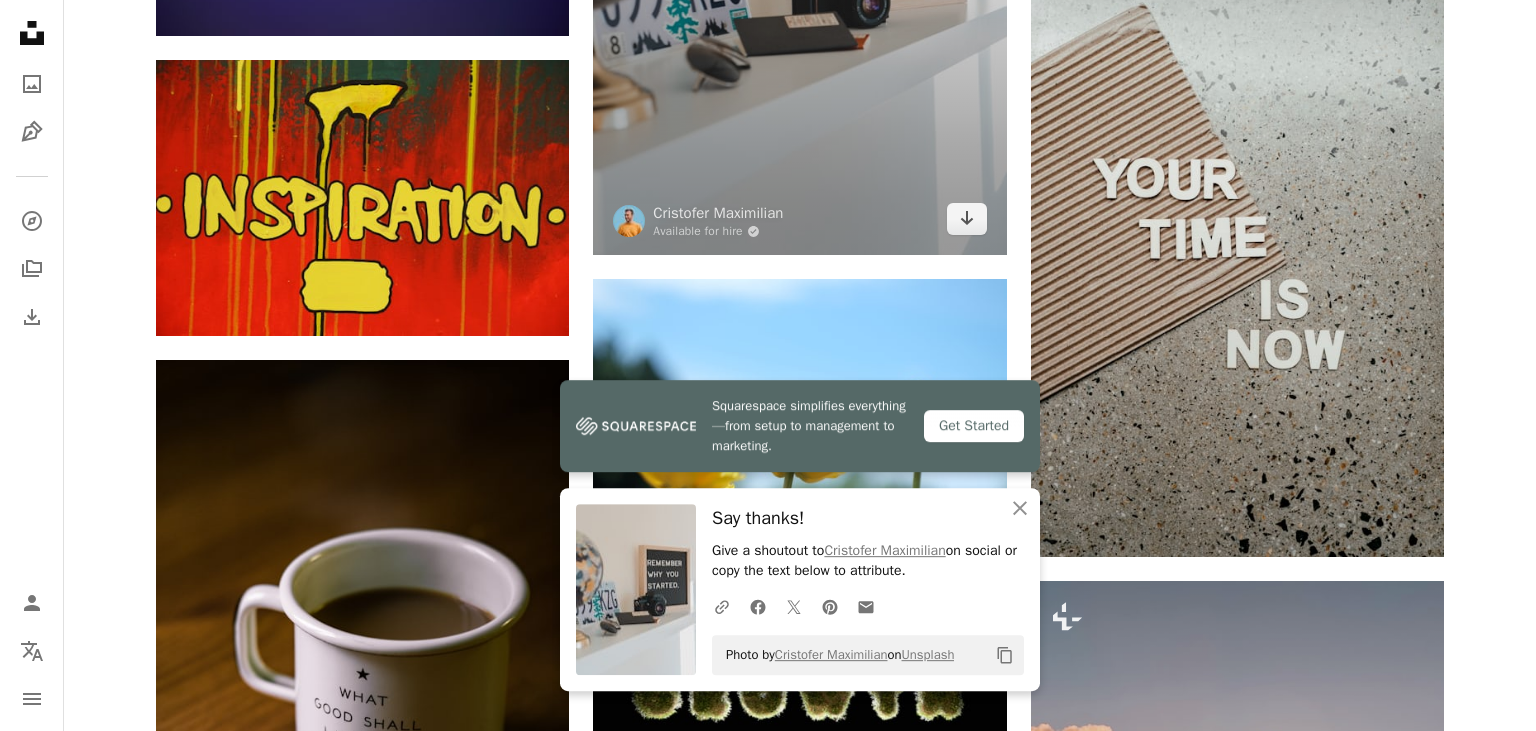 scroll, scrollTop: 3525, scrollLeft: 0, axis: vertical 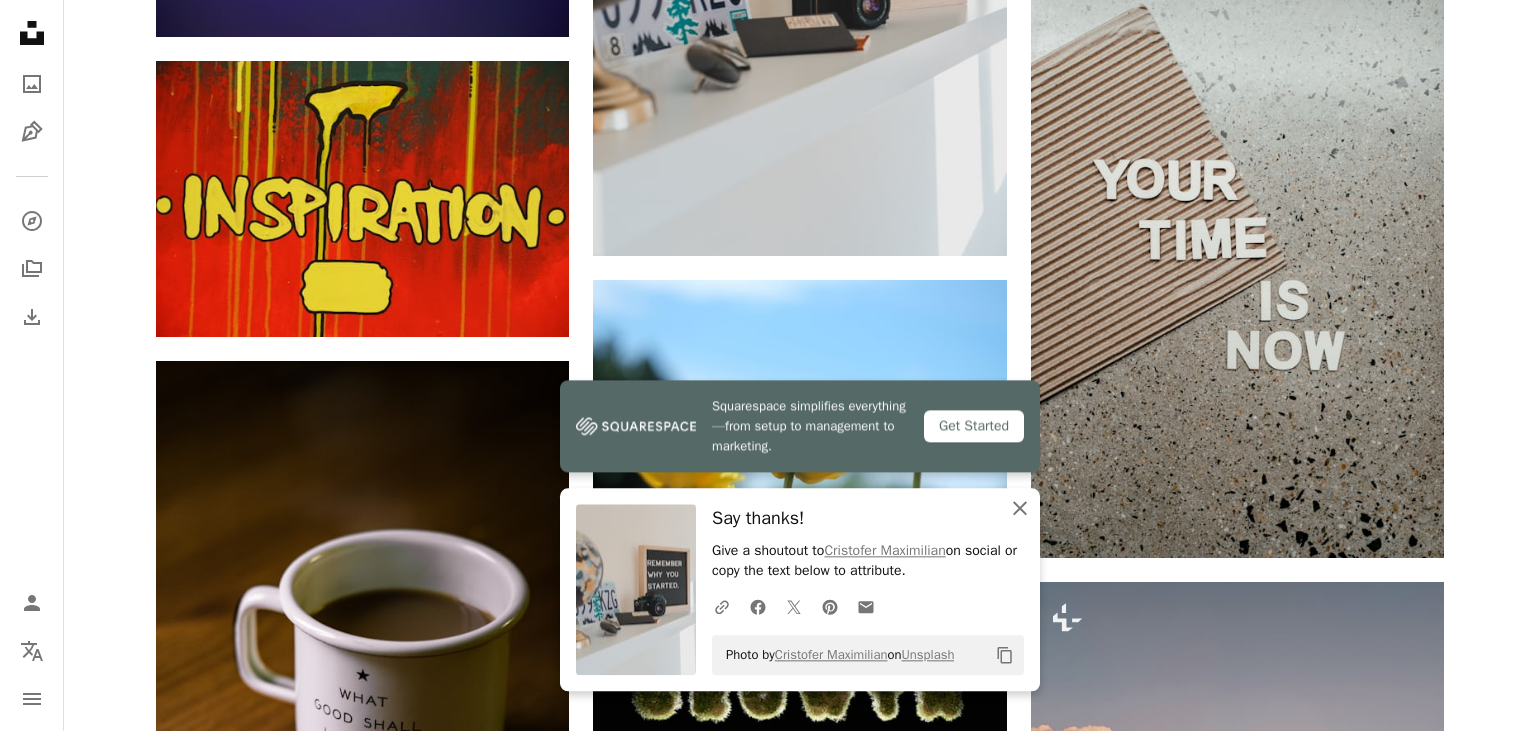 click on "An X shape" 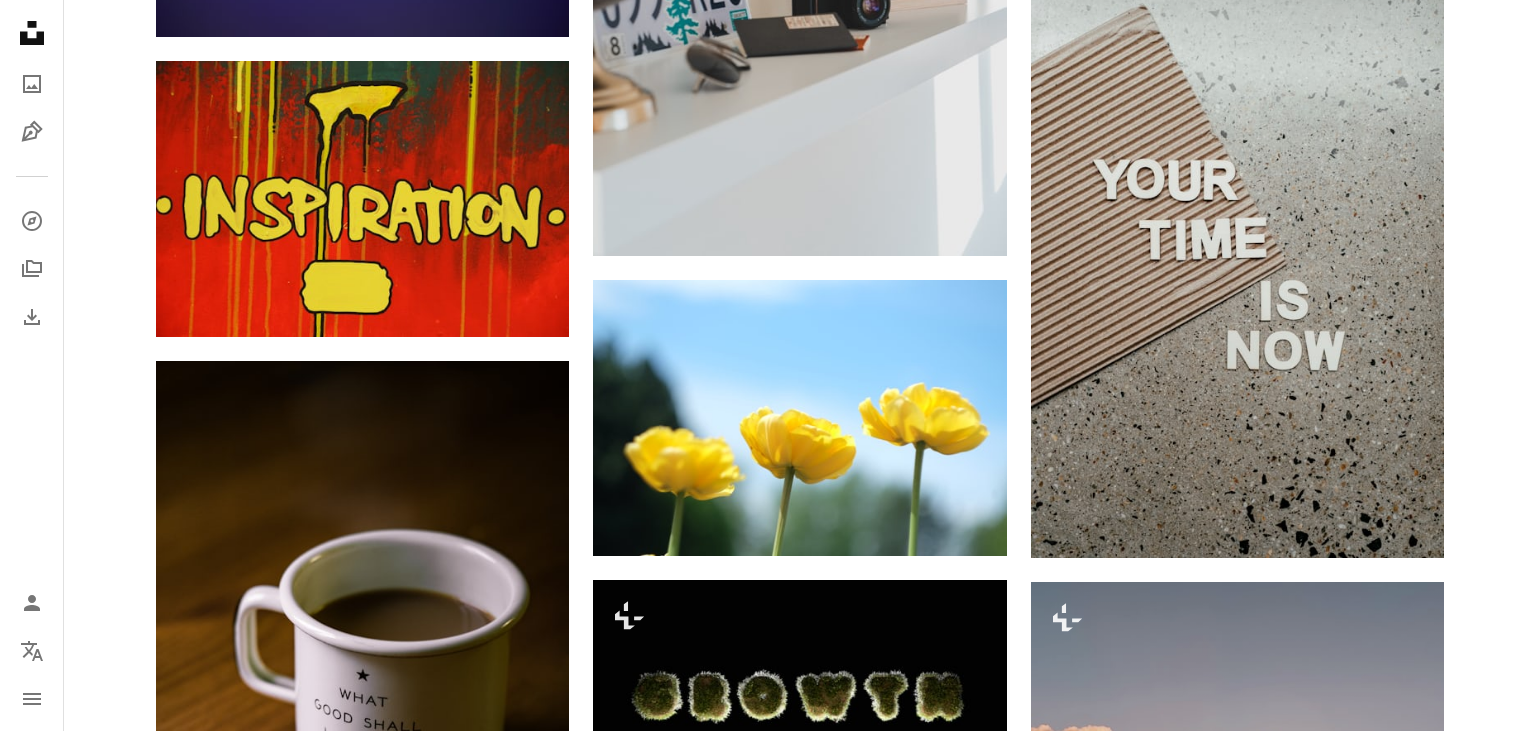 scroll, scrollTop: 3909, scrollLeft: 0, axis: vertical 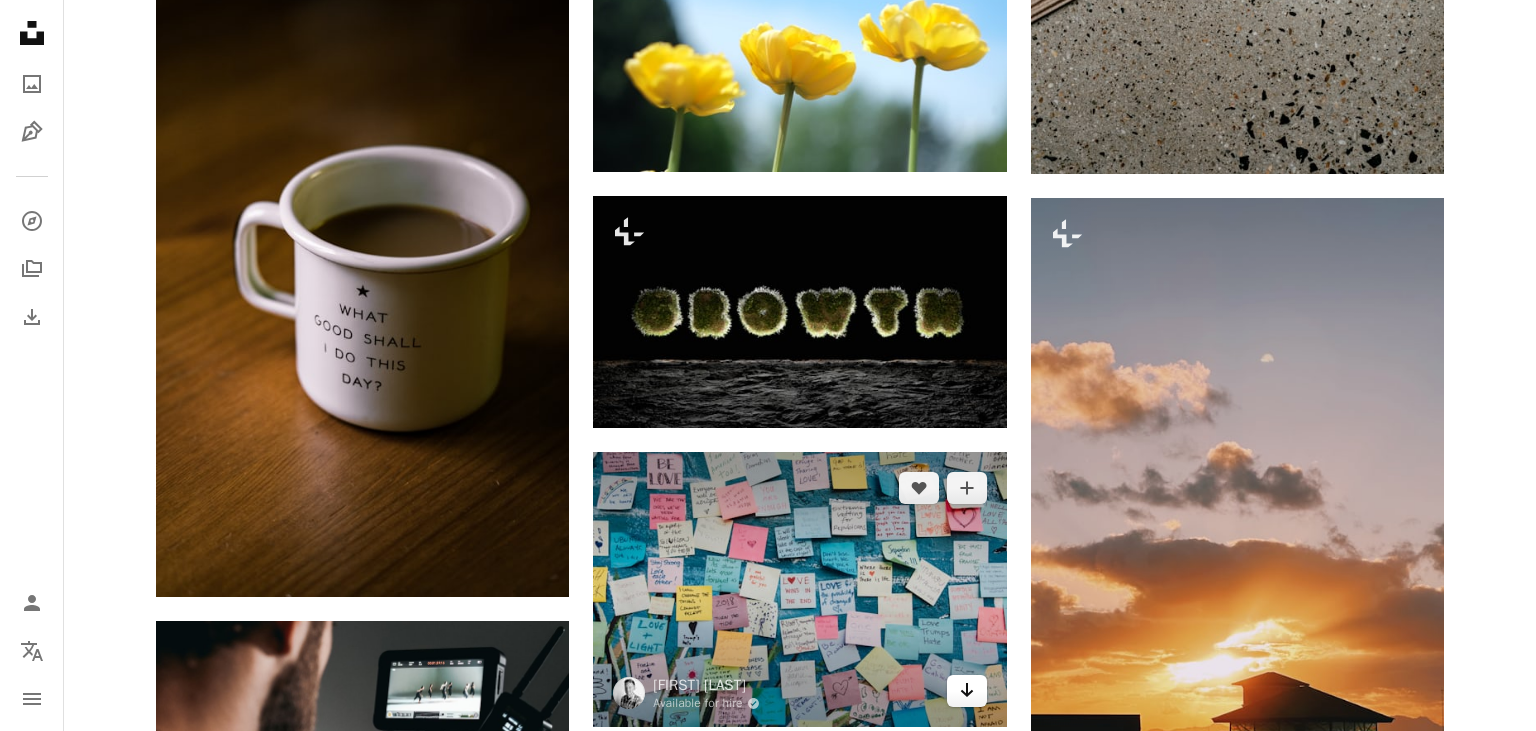 click on "Arrow pointing down" 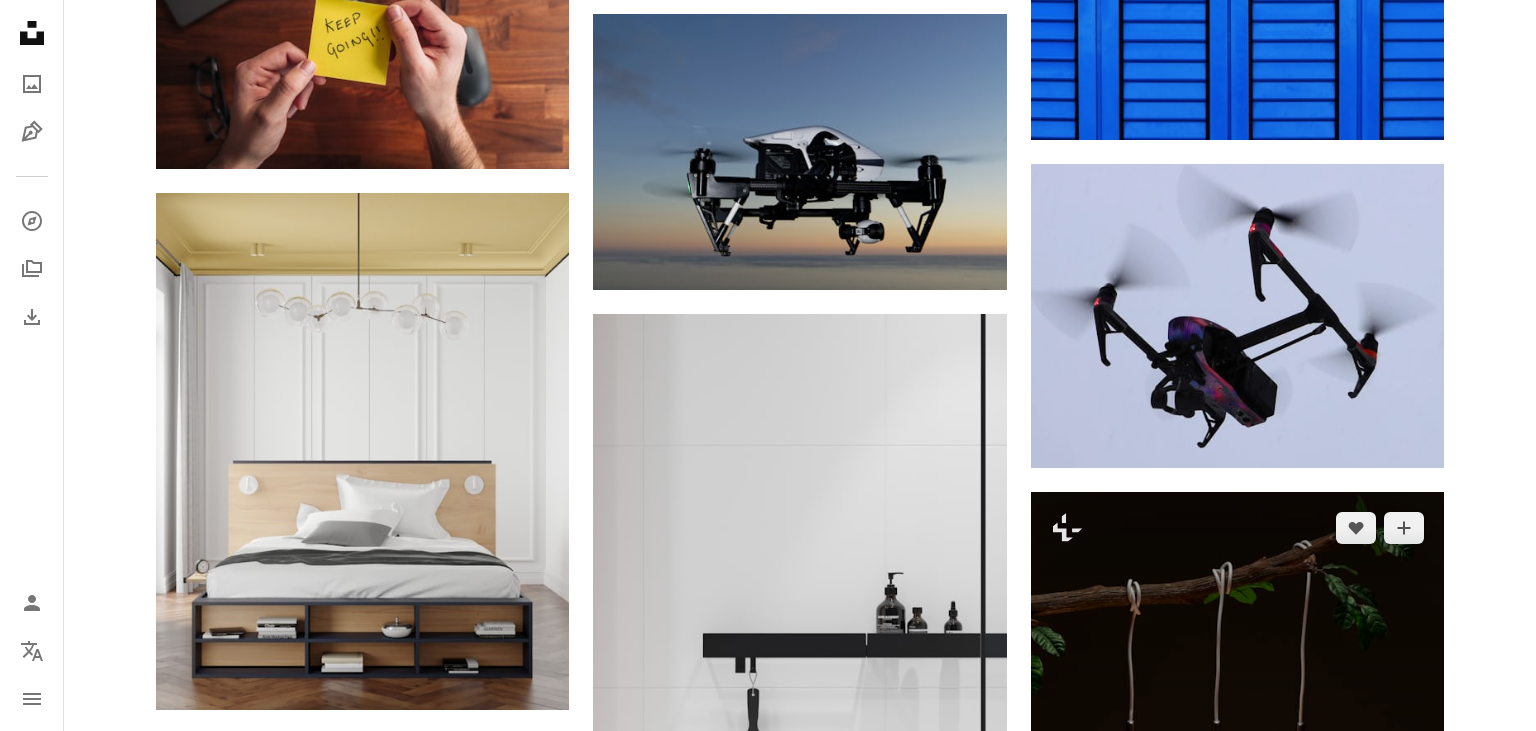 scroll, scrollTop: 7540, scrollLeft: 0, axis: vertical 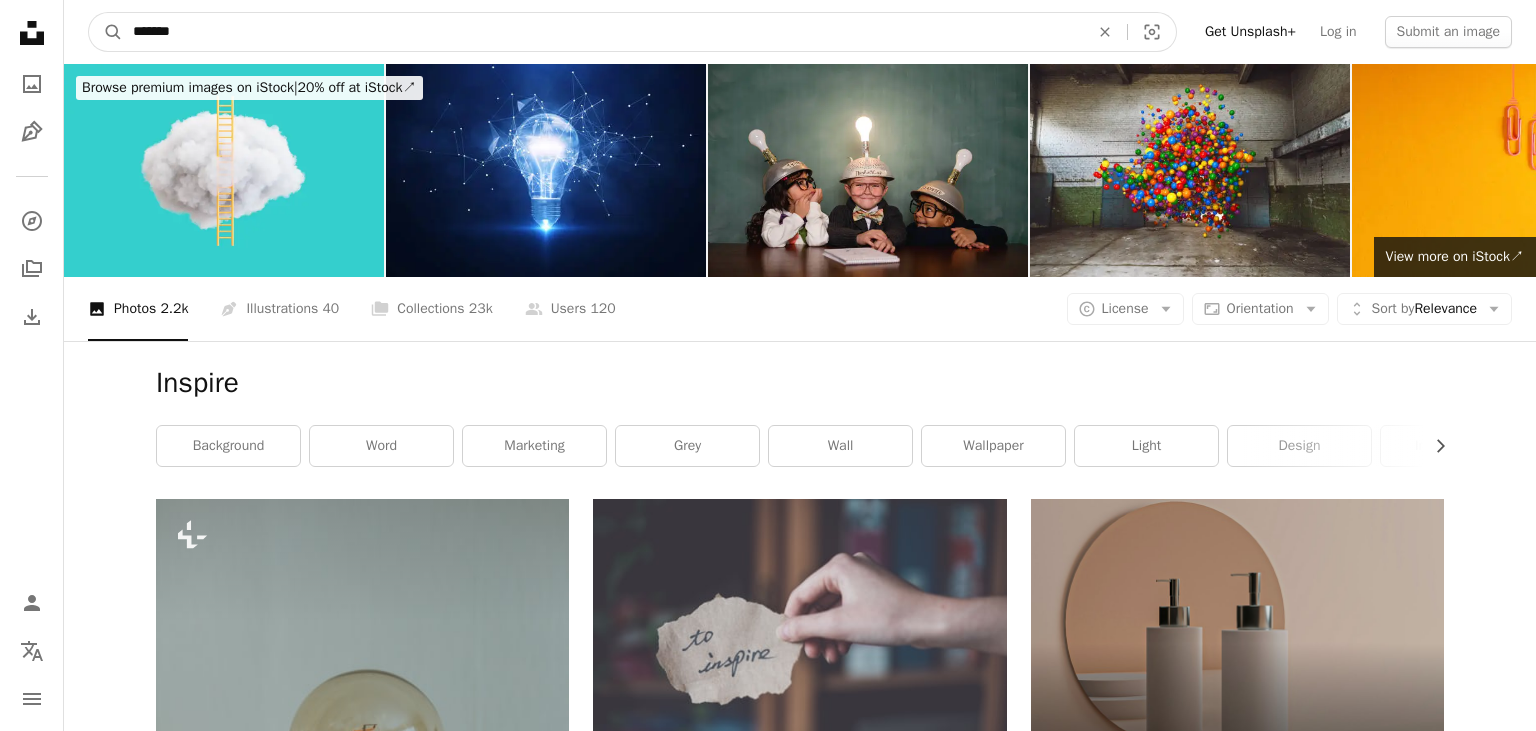 drag, startPoint x: 281, startPoint y: 42, endPoint x: 22, endPoint y: 12, distance: 260.73166 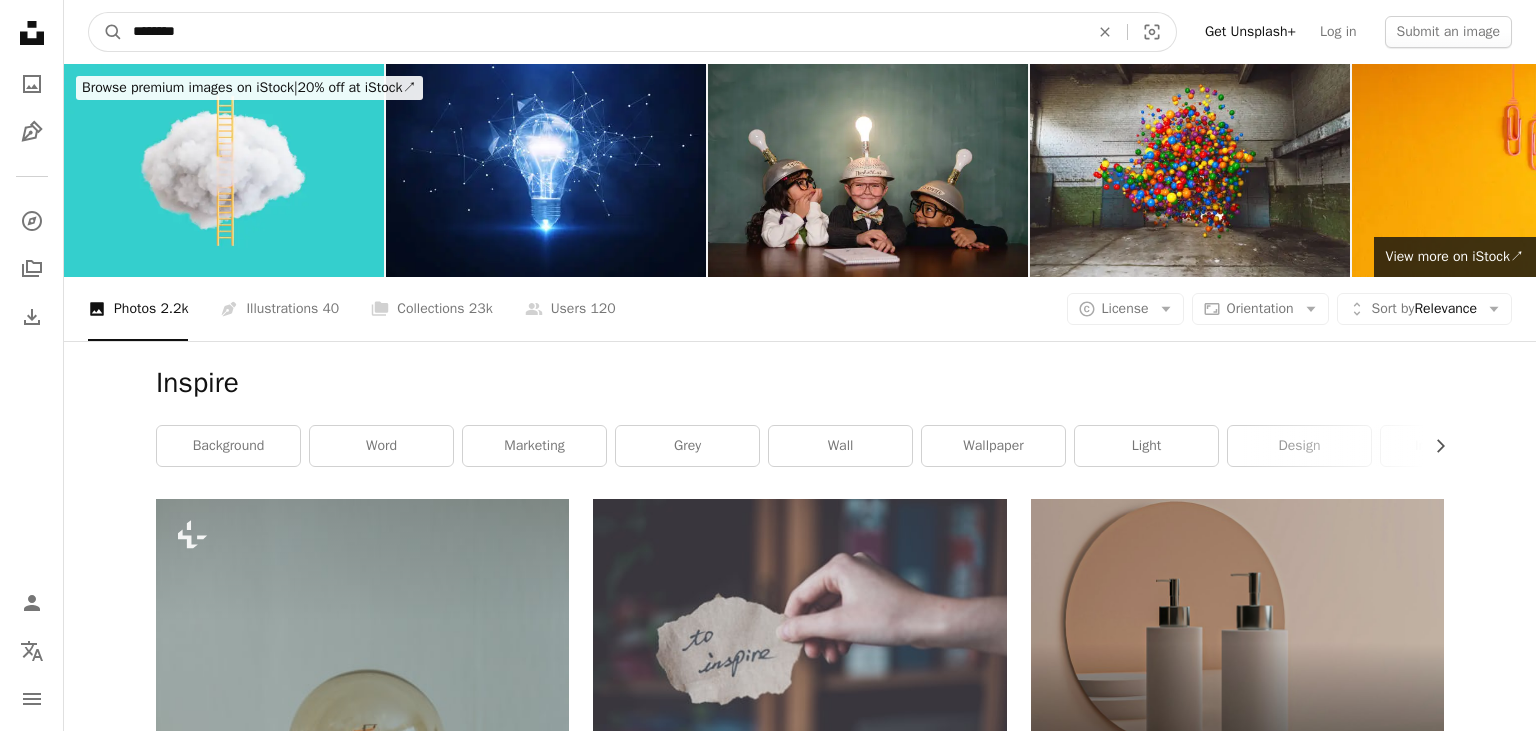 click on "A magnifying glass" at bounding box center (106, 32) 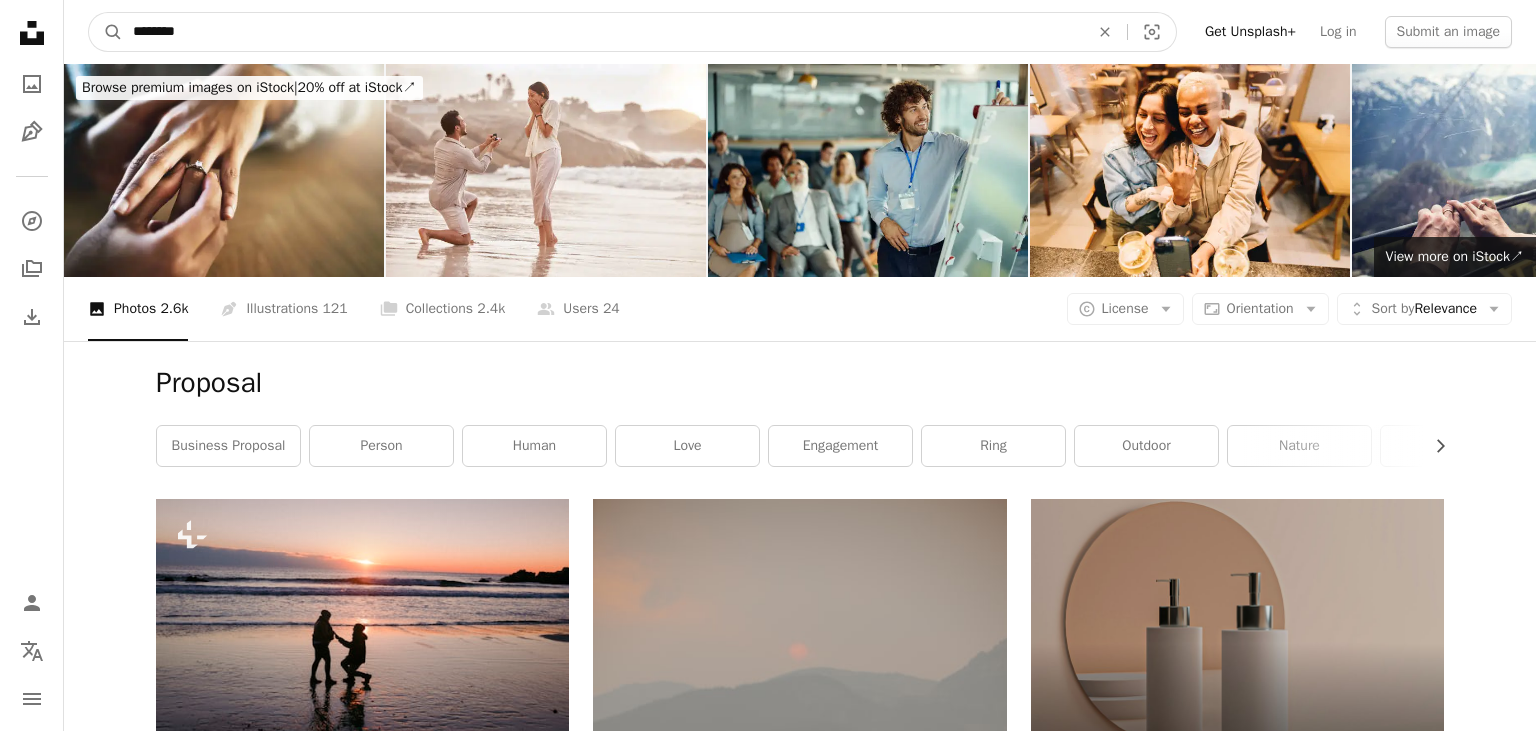 click on "********" at bounding box center (603, 32) 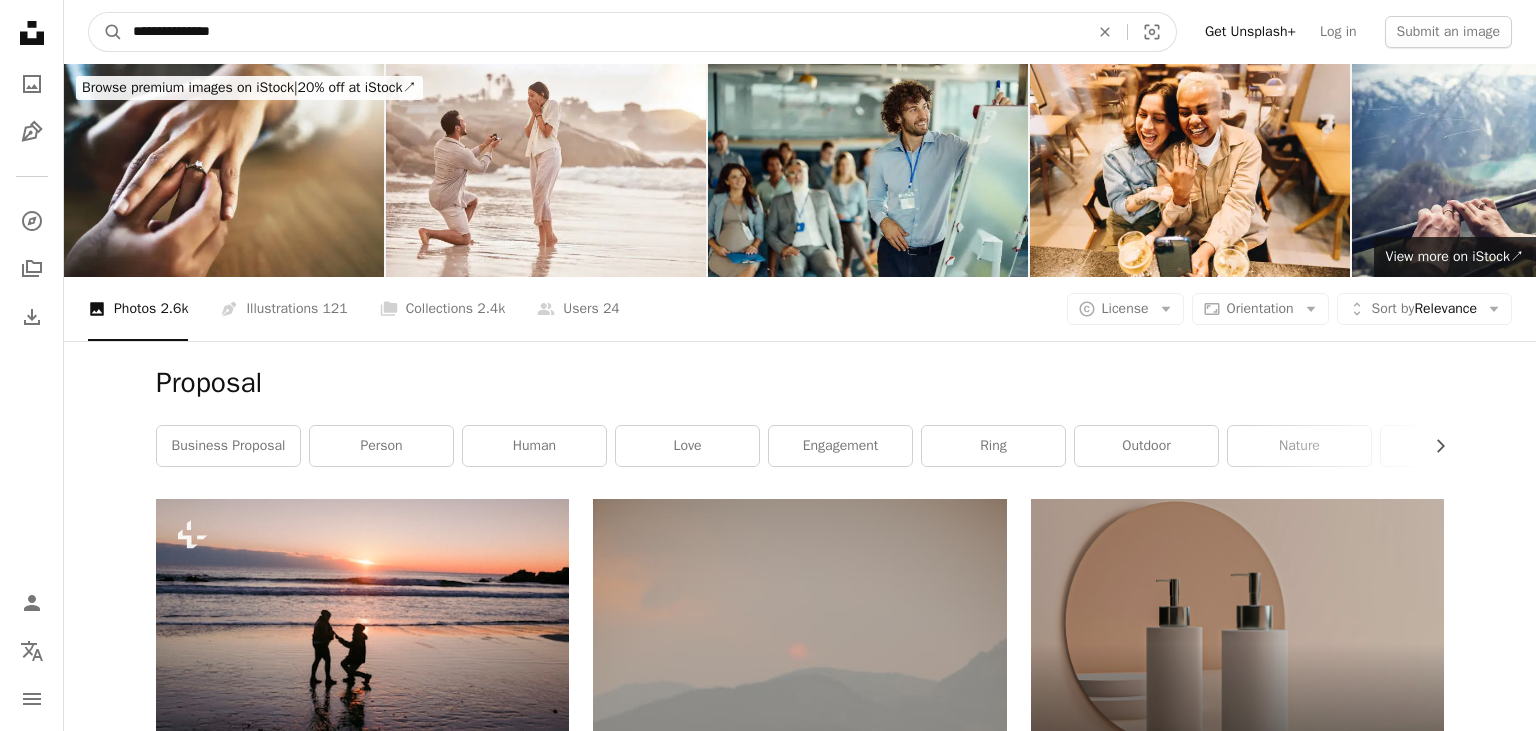 type on "**********" 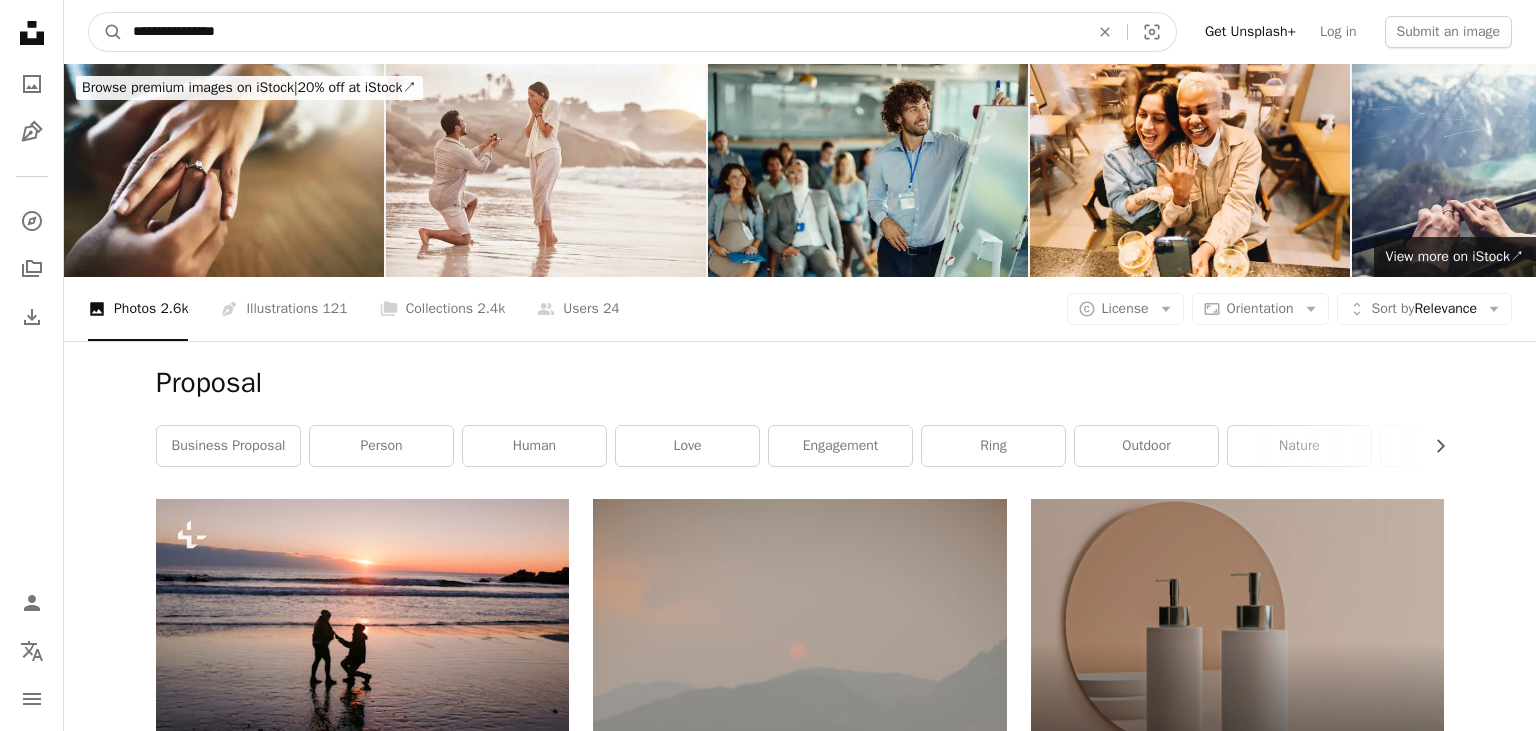 click on "A magnifying glass" at bounding box center [106, 32] 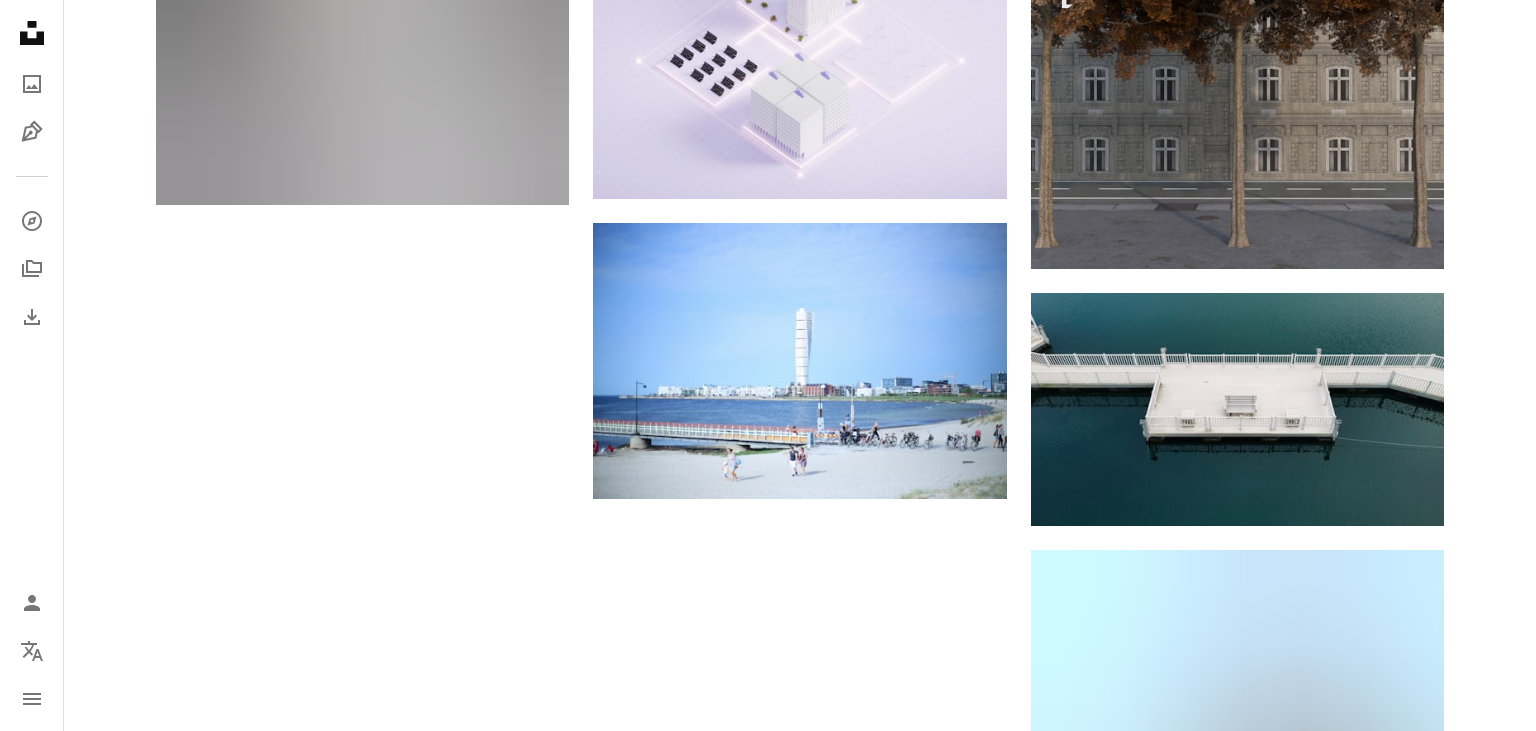 scroll, scrollTop: 2213, scrollLeft: 0, axis: vertical 